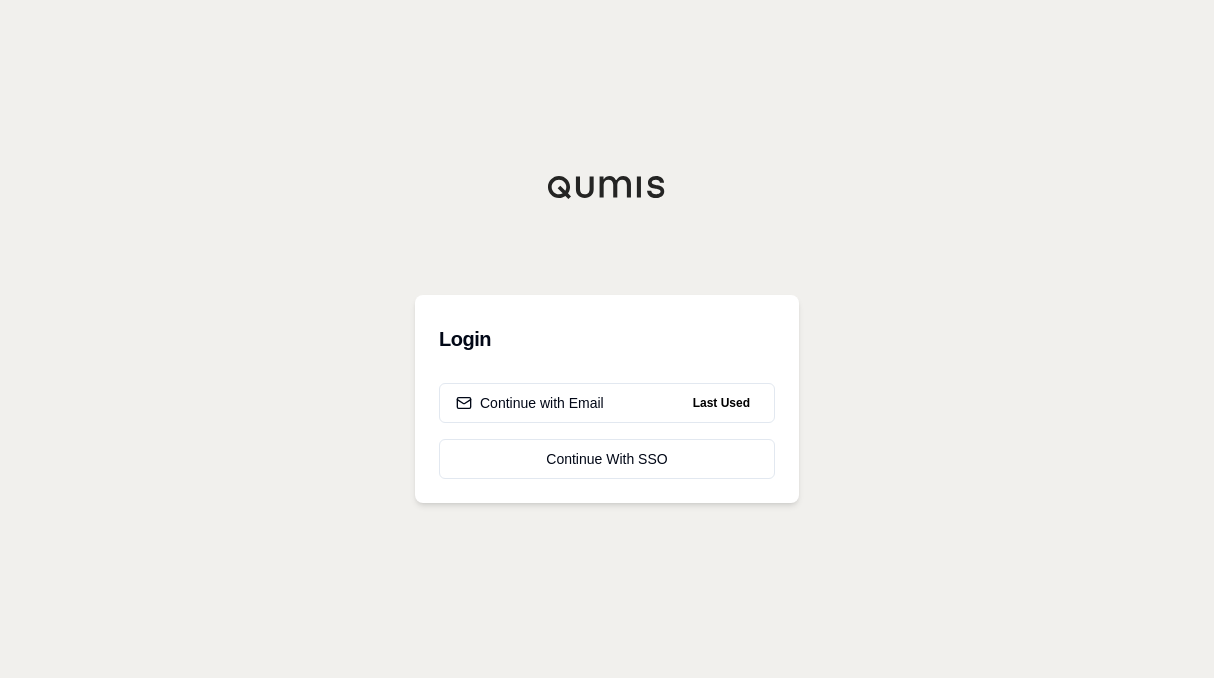 scroll, scrollTop: 0, scrollLeft: 0, axis: both 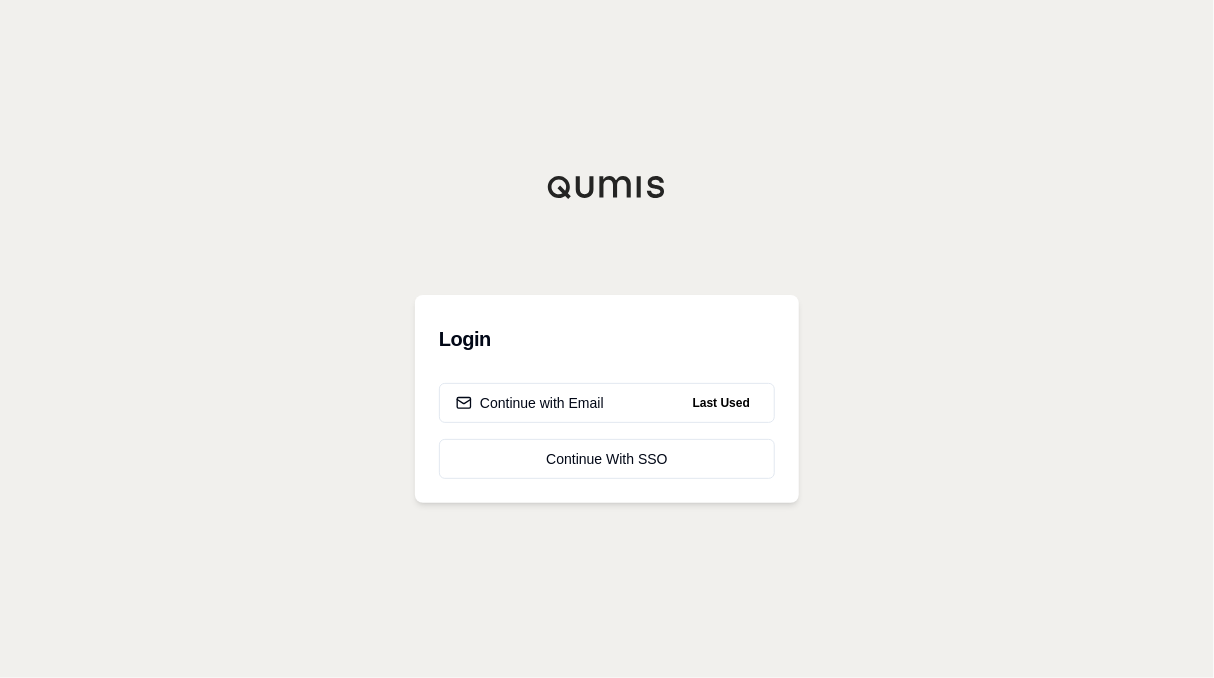 click on "Last Used" at bounding box center [721, 403] 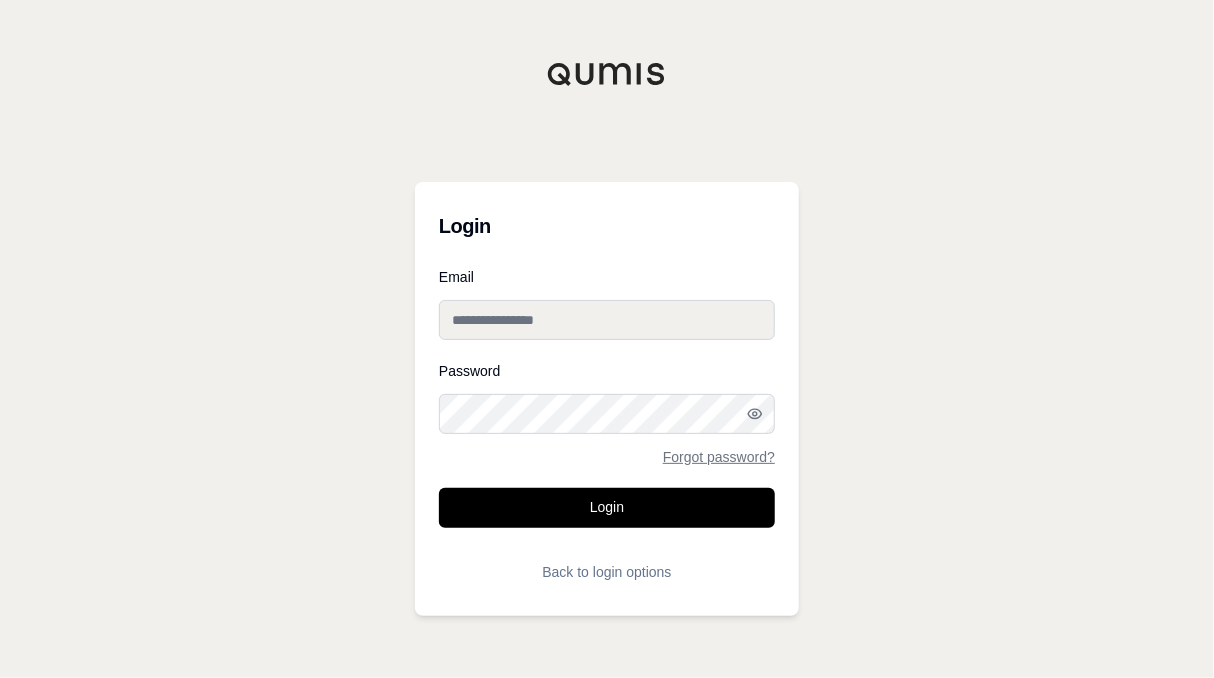 type on "**********" 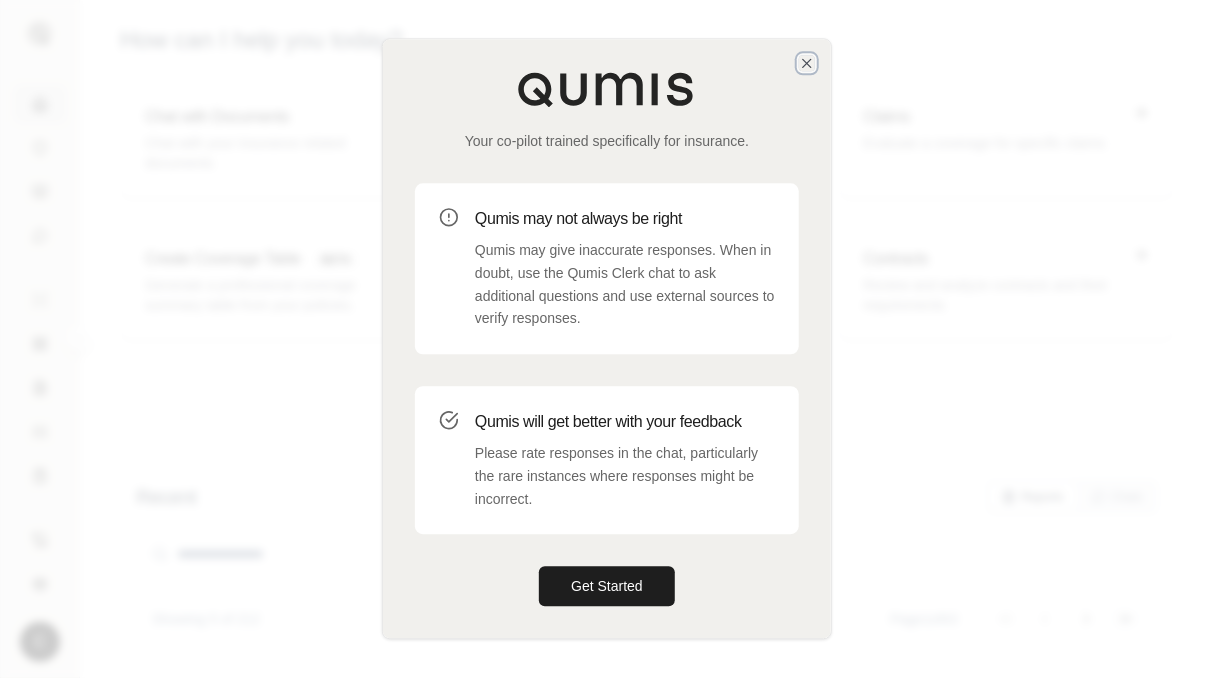 click 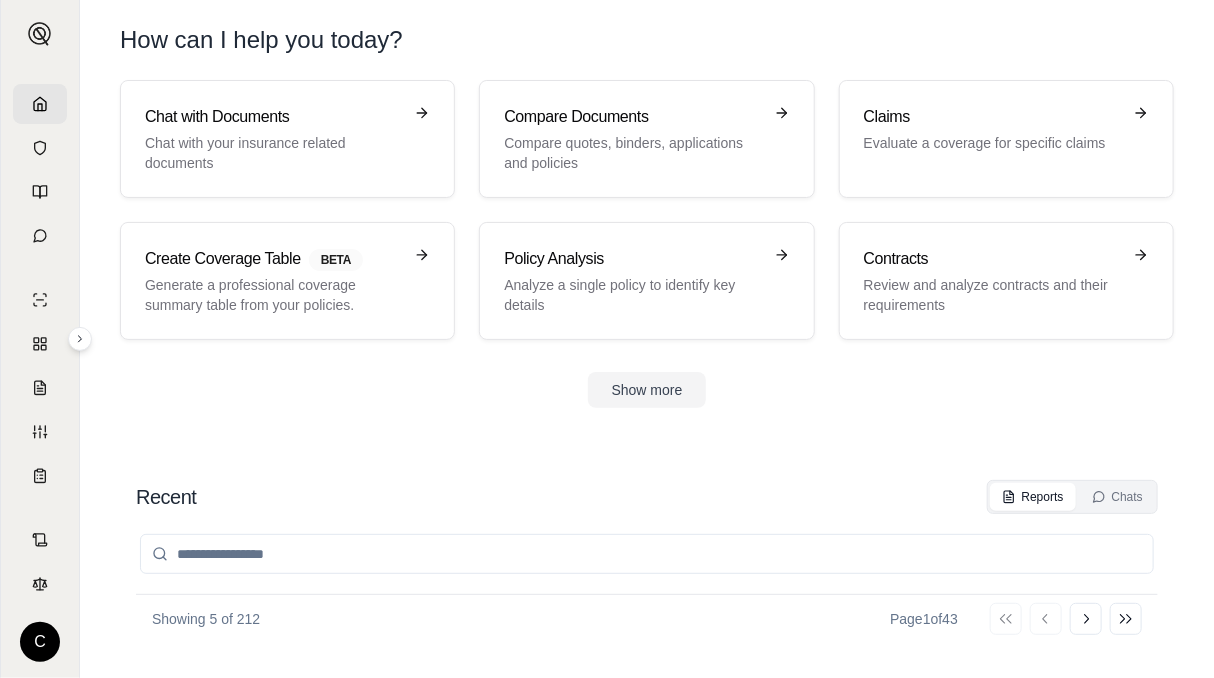 click on "Chat with your insurance related documents" at bounding box center (273, 153) 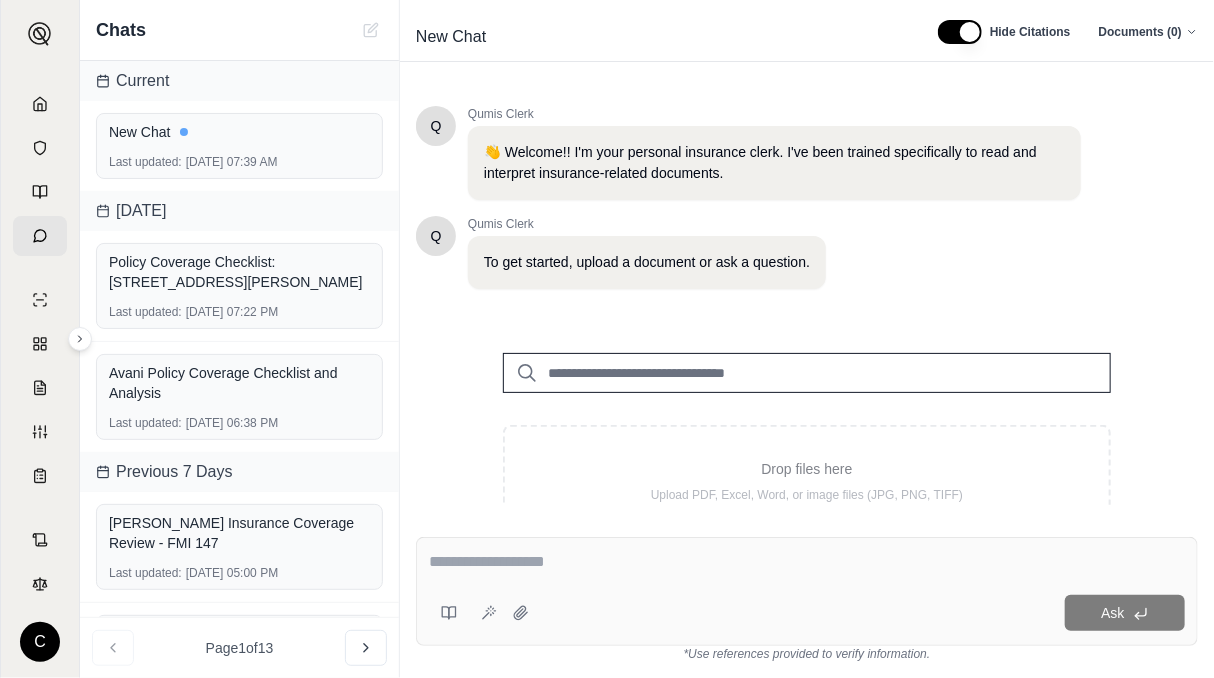drag, startPoint x: 855, startPoint y: 250, endPoint x: 802, endPoint y: 294, distance: 68.88396 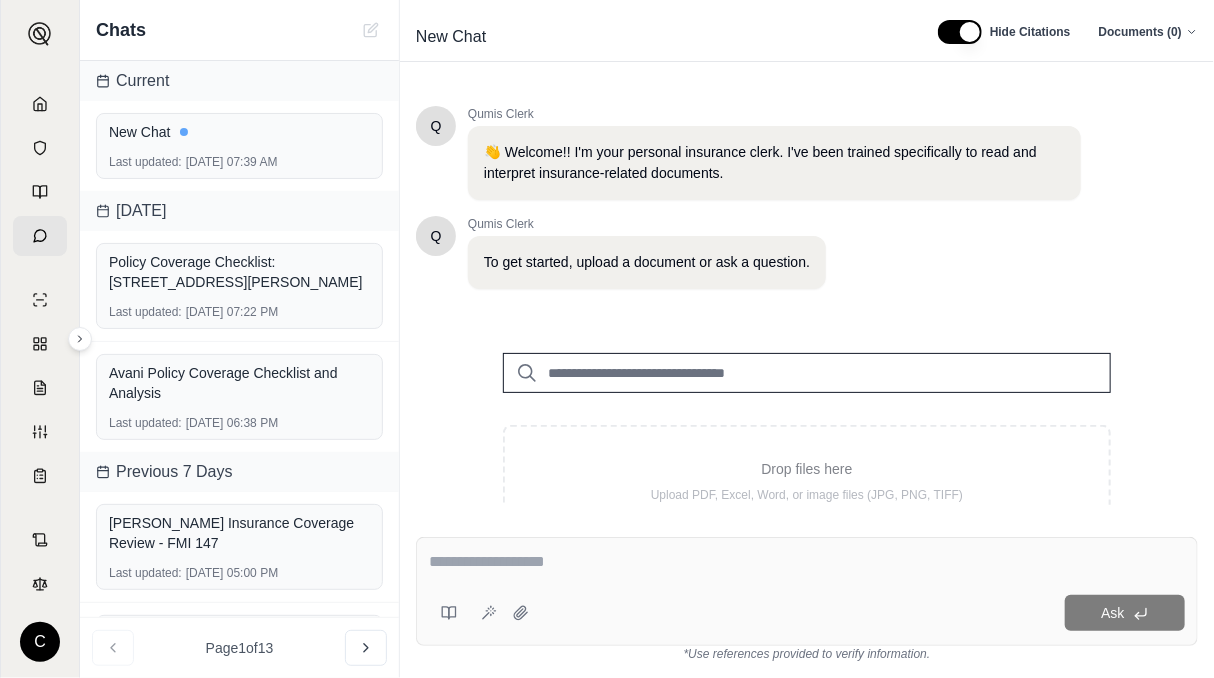 click on "Drop files here" at bounding box center (807, 469) 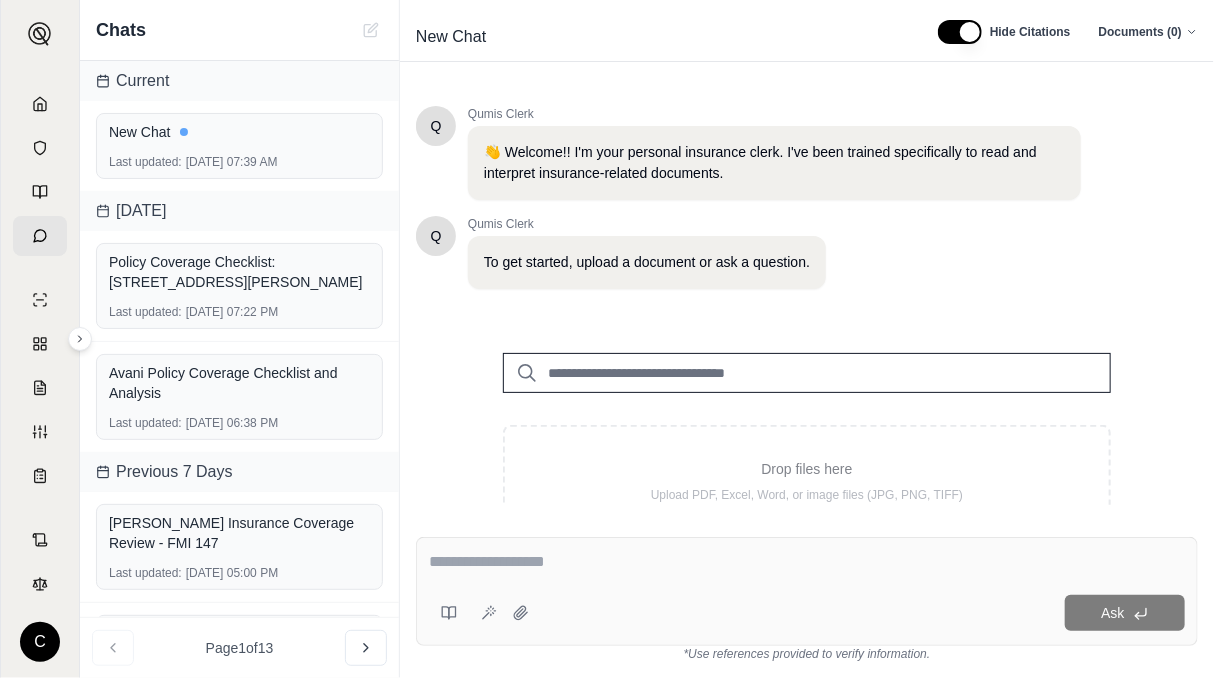 click on "Drop files here Upload PDF, Excel, Word, or image files (JPG, PNG, TIFF)" at bounding box center [807, 481] 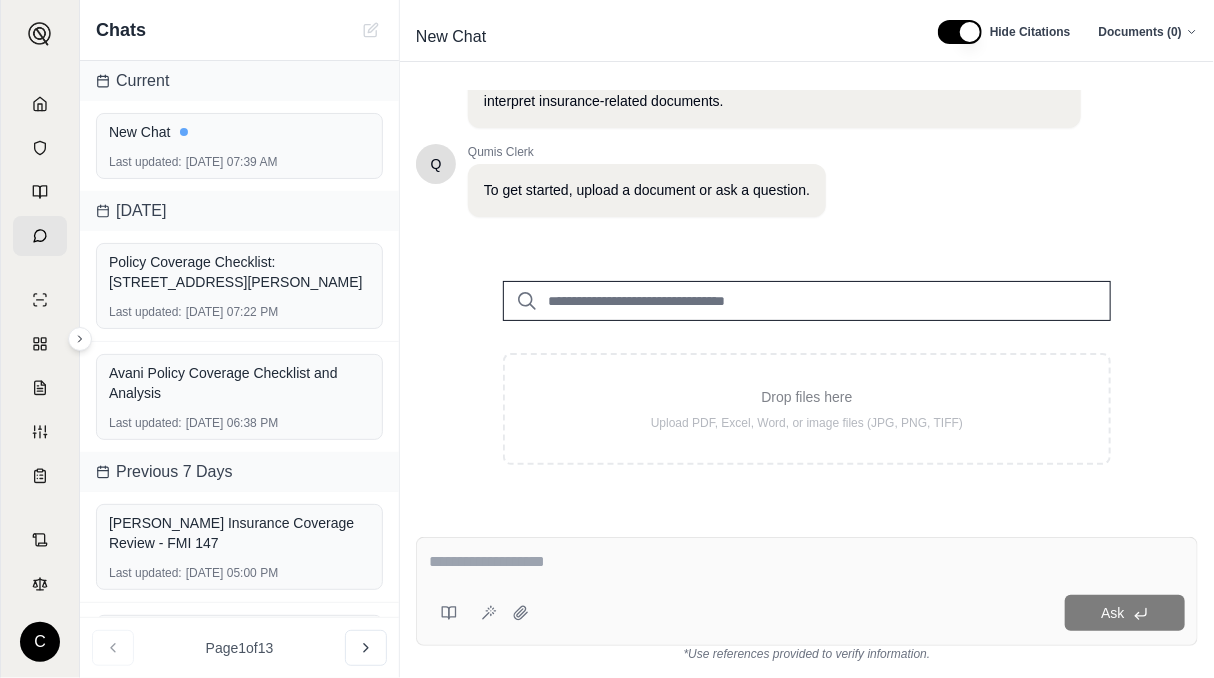 scroll, scrollTop: 76, scrollLeft: 0, axis: vertical 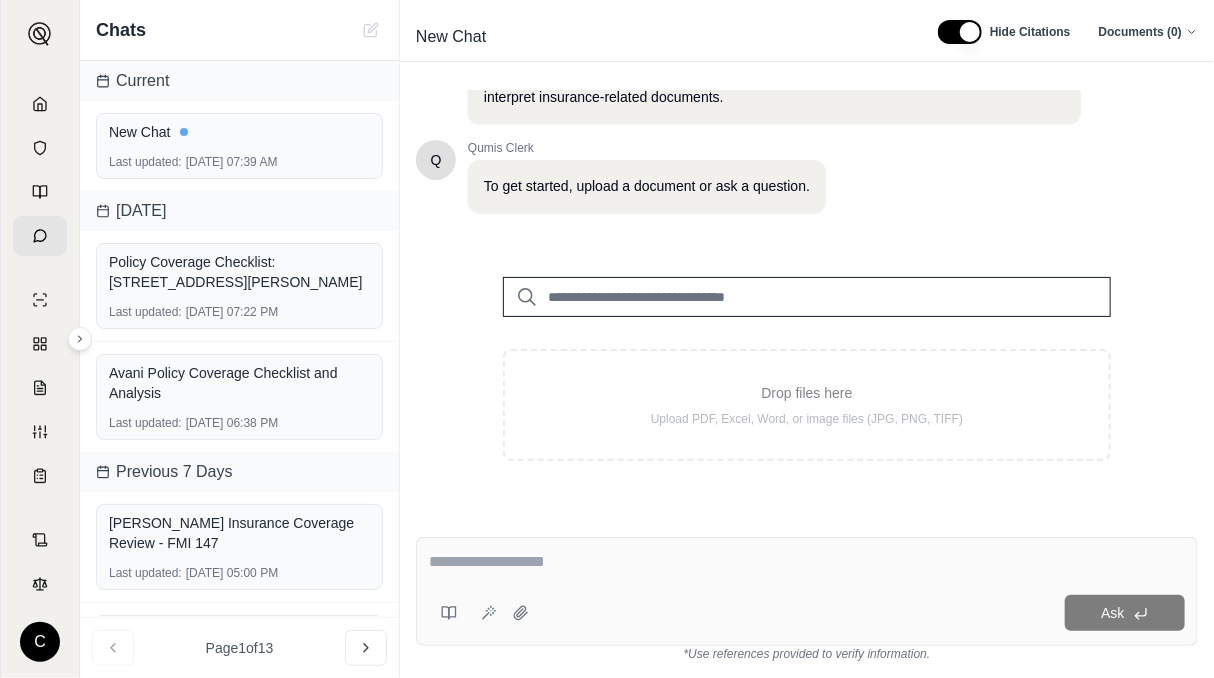 click on "Drop files here" at bounding box center [807, 393] 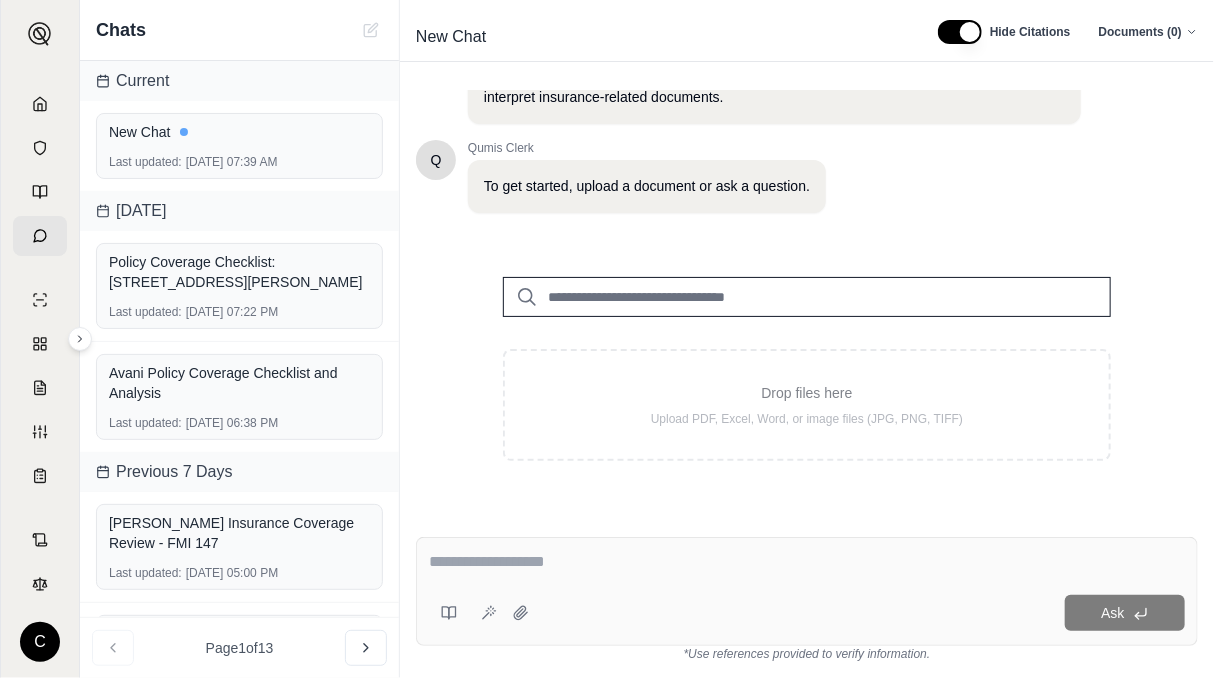 click 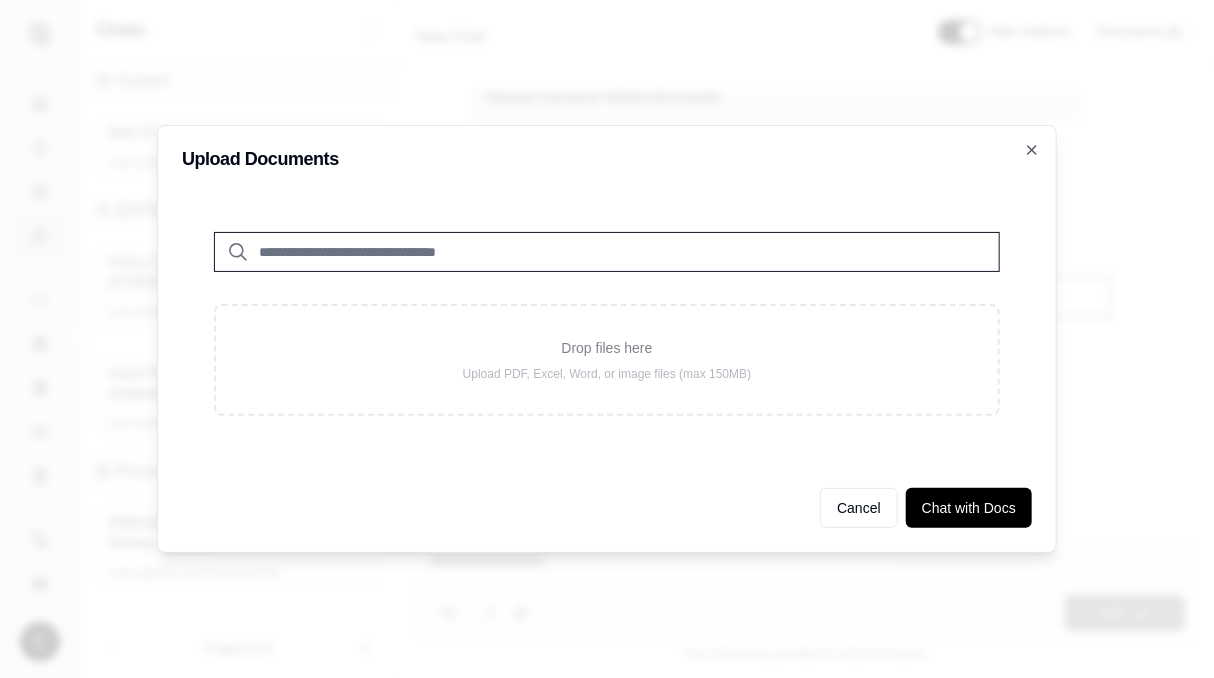 click on "Drop files here Upload PDF, Excel, Word, or image files (max 150MB)" at bounding box center [607, 360] 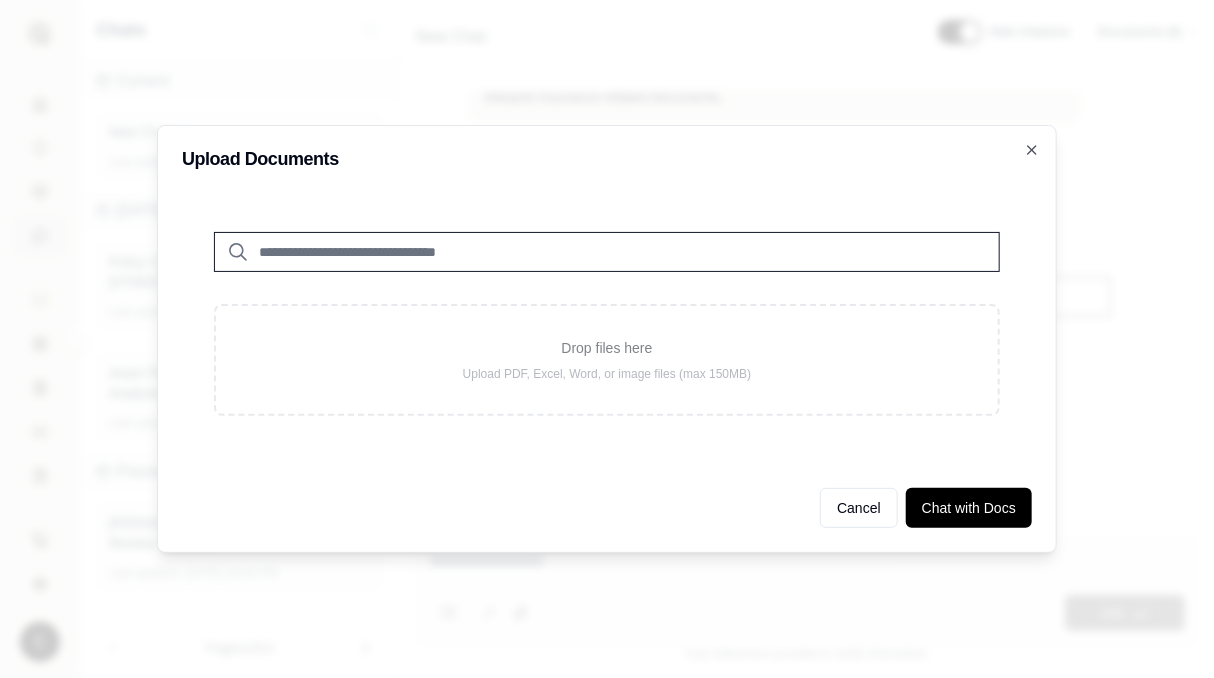 click on "Cancel" at bounding box center (859, 508) 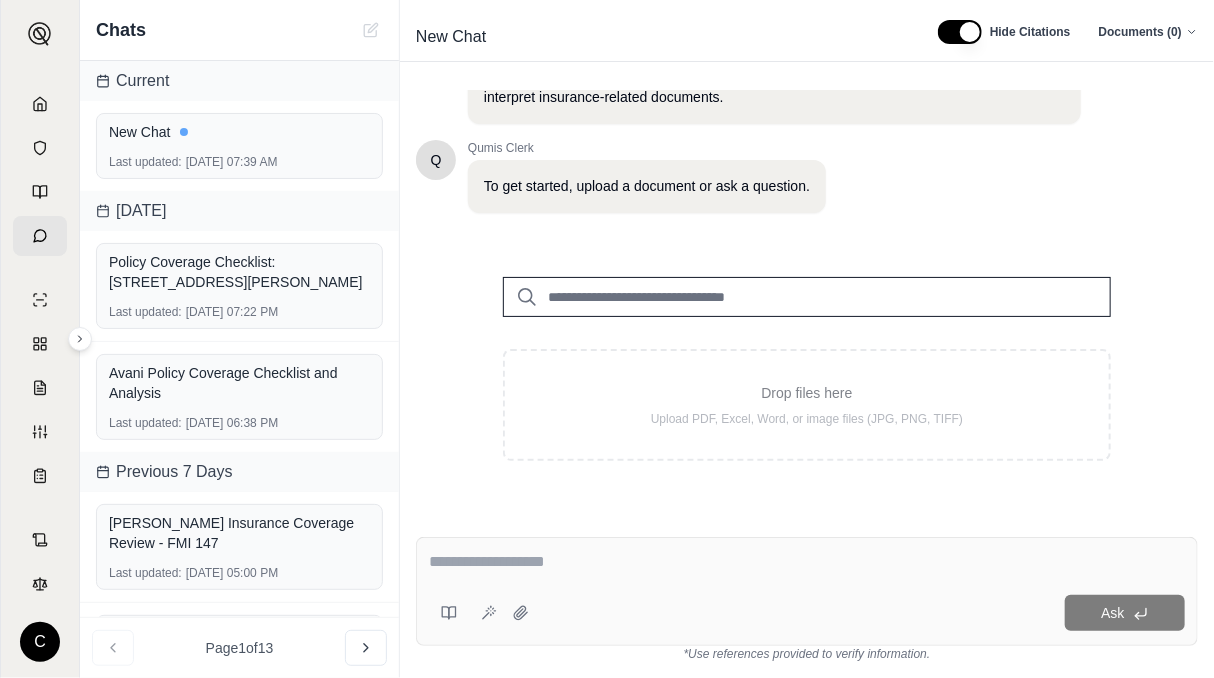 click at bounding box center [807, 297] 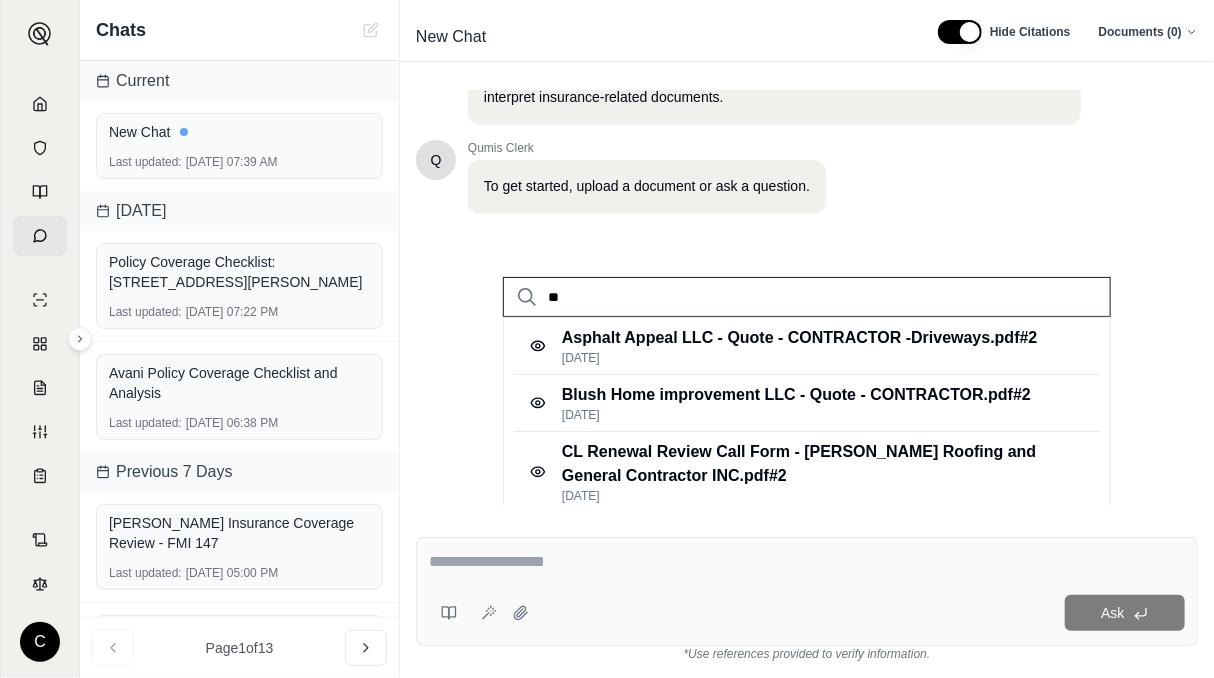 type on "*" 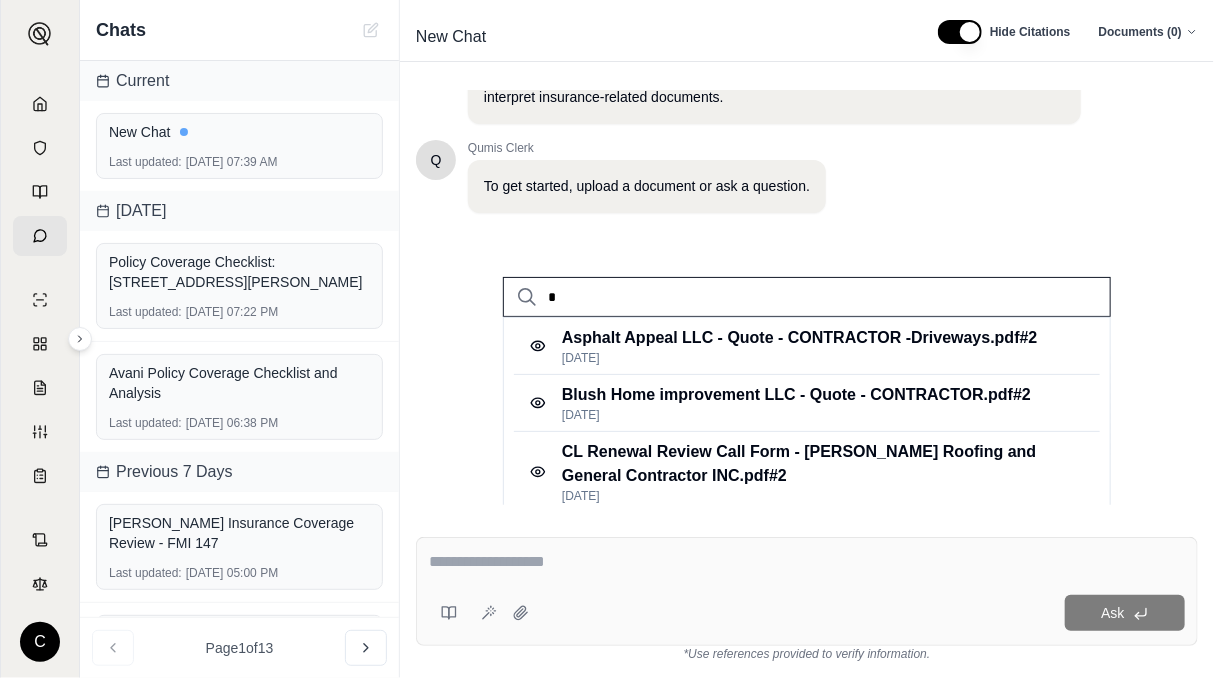 type 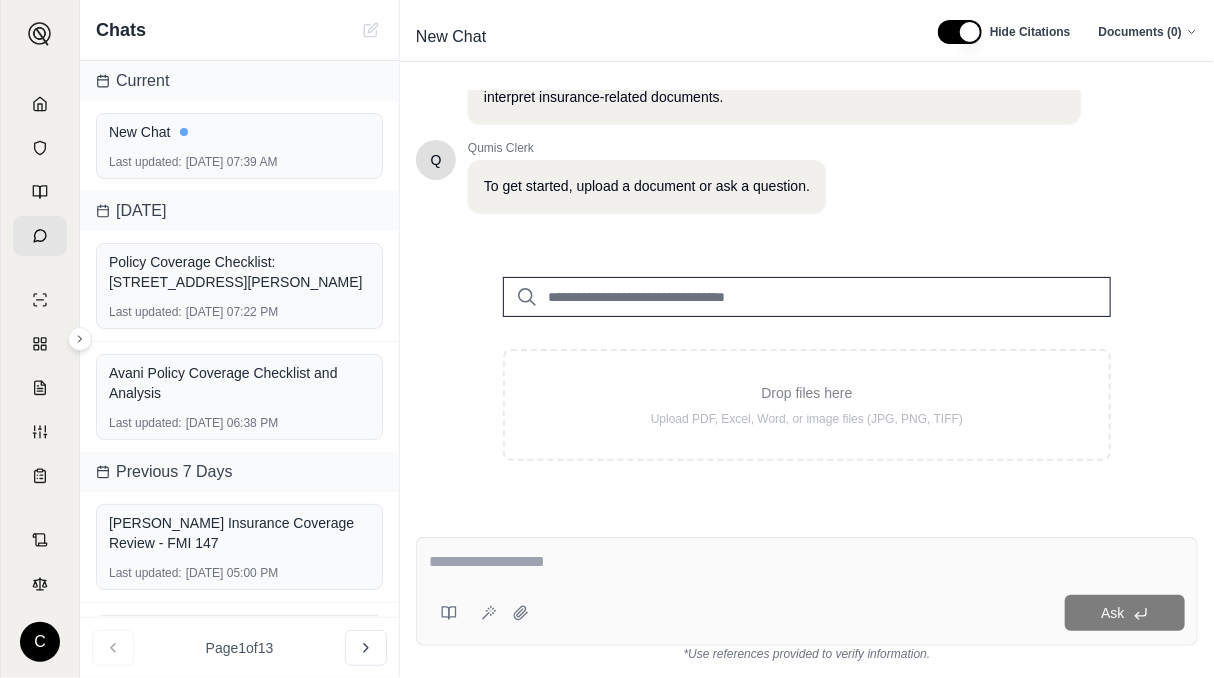 click on "Drop files here Upload PDF, Excel, Word, or image files (JPG, PNG, TIFF)" at bounding box center (807, 353) 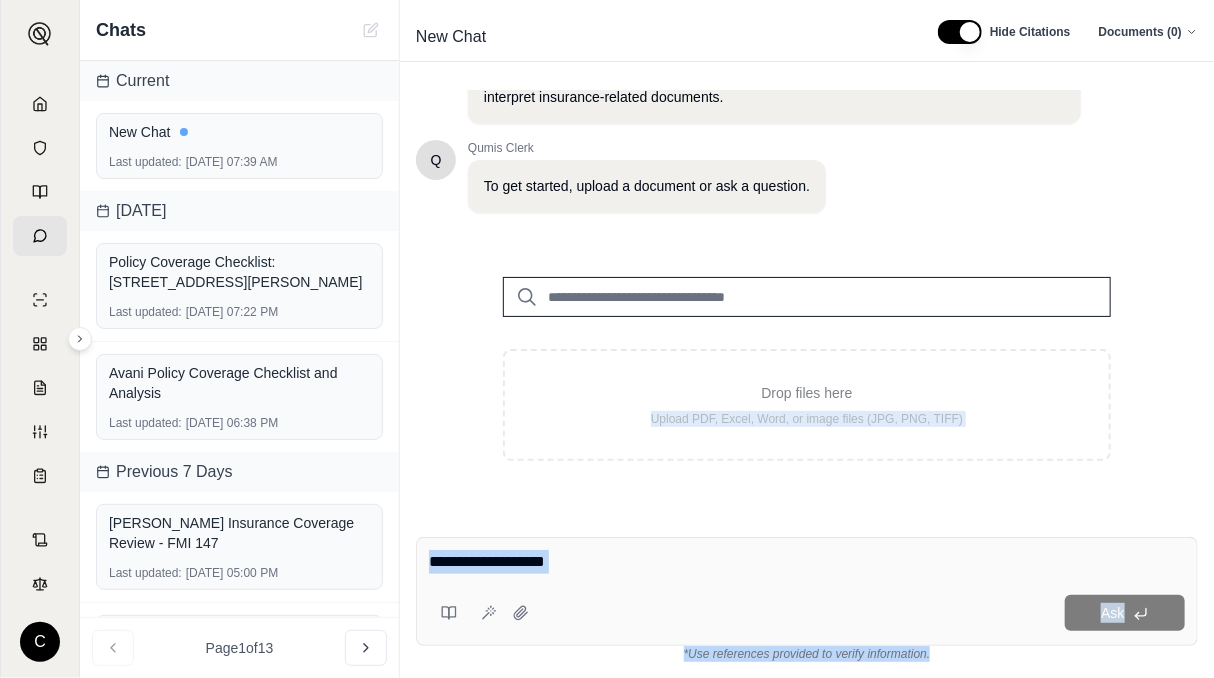 click on "C Chats Current New Chat Last updated: [DATE] 07:39 AM [DATE] Policy Coverage Checklist: [STREET_ADDRESS][PERSON_NAME] Last updated: [DATE] 07:22 PM Avani Policy Coverage Checklist and Analysis Last updated: [DATE] 06:38 PM Previous 7 Days [PERSON_NAME] Insurance Coverage Review - FMI 147 Last updated: [DATE] 05:00 PM FMI Policy Coverage Standards Review Last updated: [DATE] 04:46 PM FMI Policy Coverage Review - Mocorito Way Last updated: [DATE] 04:16 PM FMI Policy Coverage Analysis: [PERSON_NAME] Organization Last updated: [DATE] 03:45 PM [PERSON_NAME] Auto Policy Coverage Standards Review Last updated: [DATE] 03:13 PM [PERSON_NAME] Safeco Policy Coverage Review Last updated: [DATE] 02:55 PM Safeco Auto Policy Coverage Standards Review Last updated: [DATE] 02:51 PM Auto Policy Coverage Checklist: [PERSON_NAME] Last updated: [DATE] 06:33 PM Page  1  of  13 New Chat Hide Citations Documents ( 0 )   Q Qumis Clerk   Q Qumis Clerk Drop files here Ask" at bounding box center [607, 339] 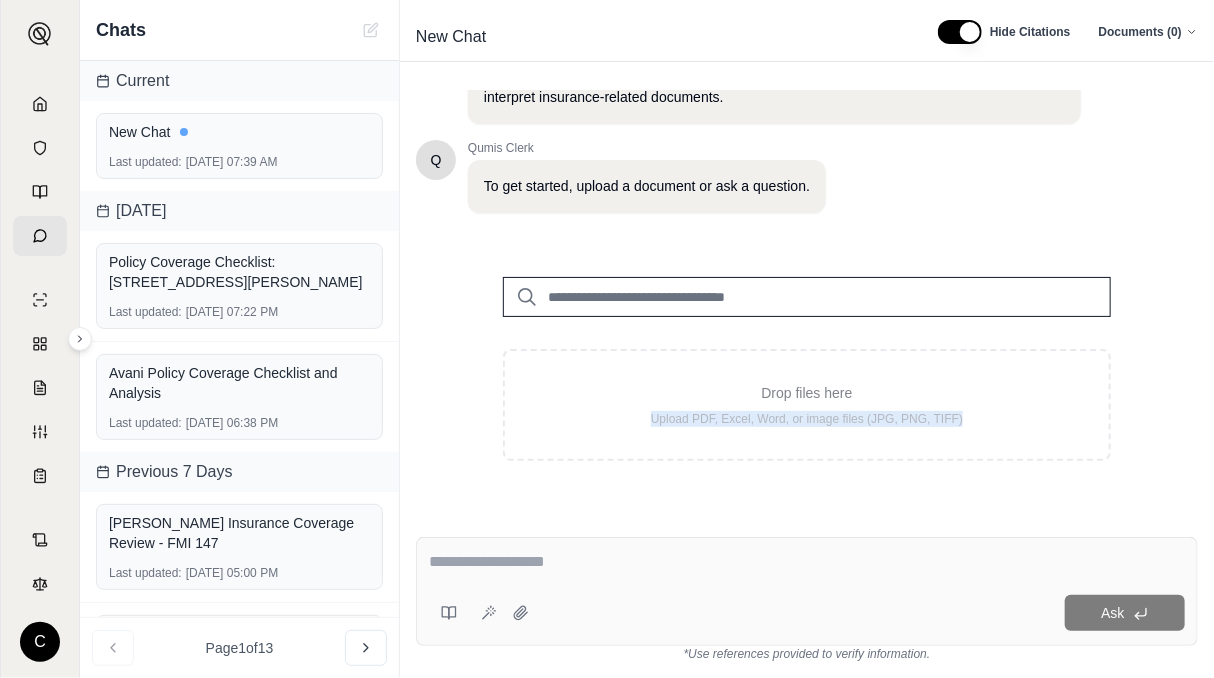 click on "Drop files here Upload PDF, Excel, Word, or image files (JPG, PNG, TIFF)" at bounding box center (807, 405) 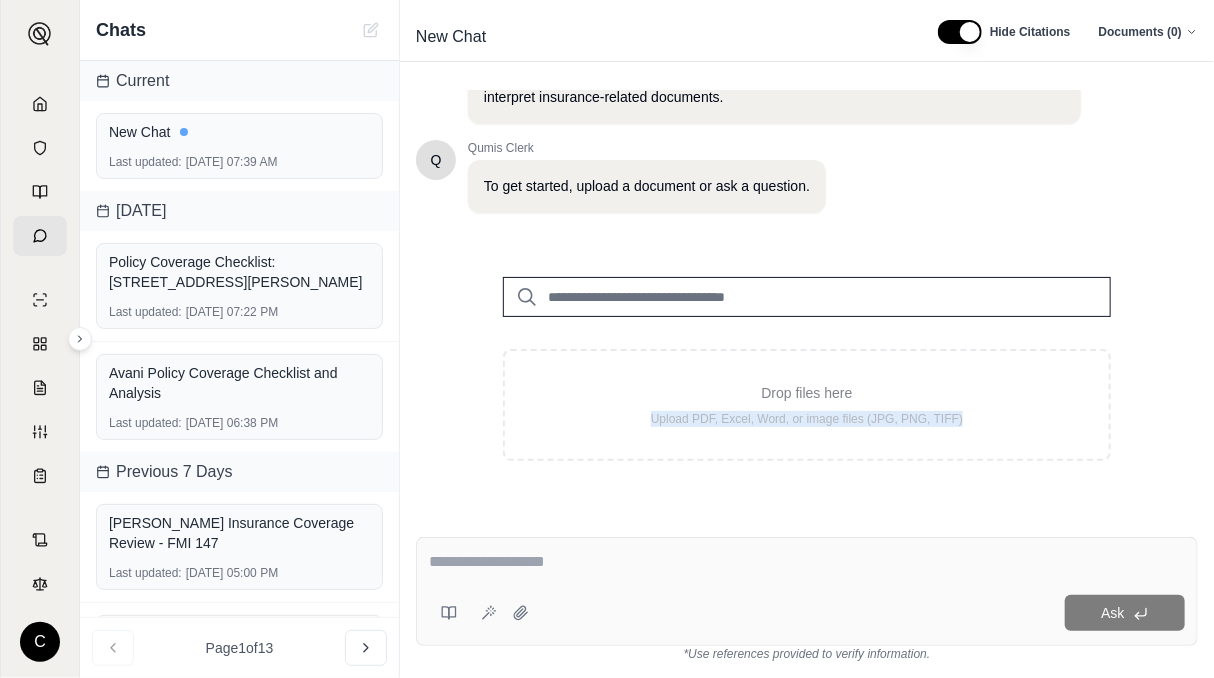 click on "Upload PDF, Excel, Word, or image files (JPG, PNG, TIFF)" at bounding box center [807, 419] 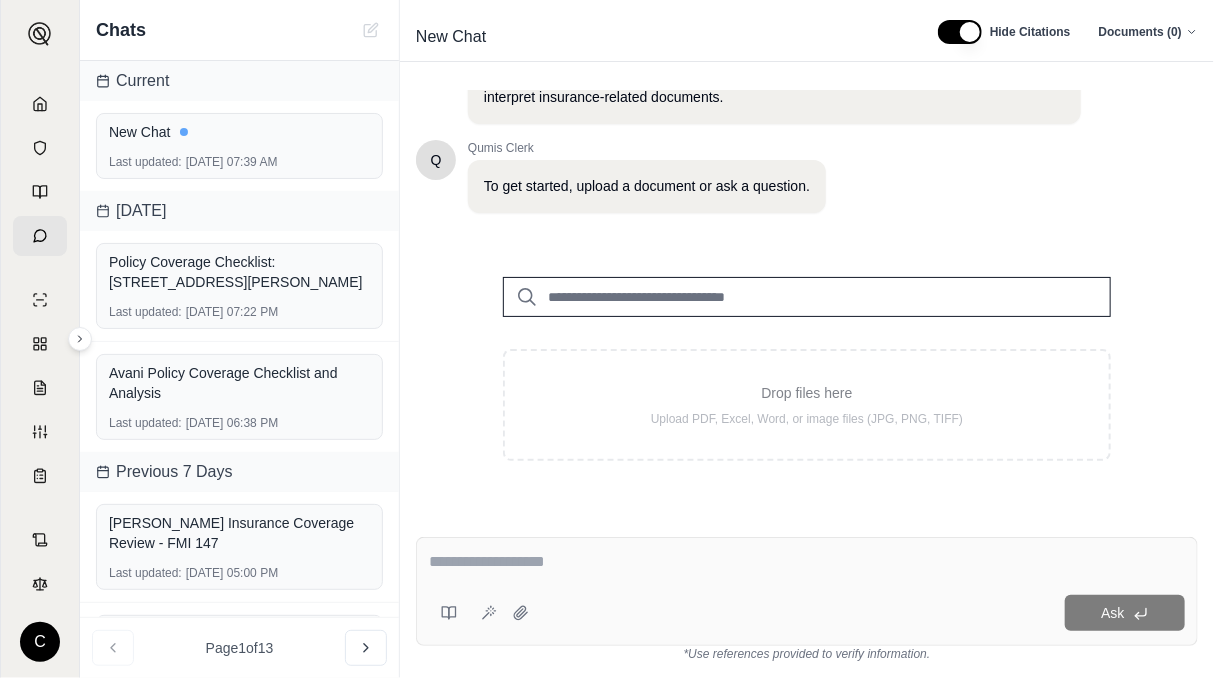 click on "Upload PDF, Excel, Word, or image files (JPG, PNG, TIFF)" at bounding box center (807, 419) 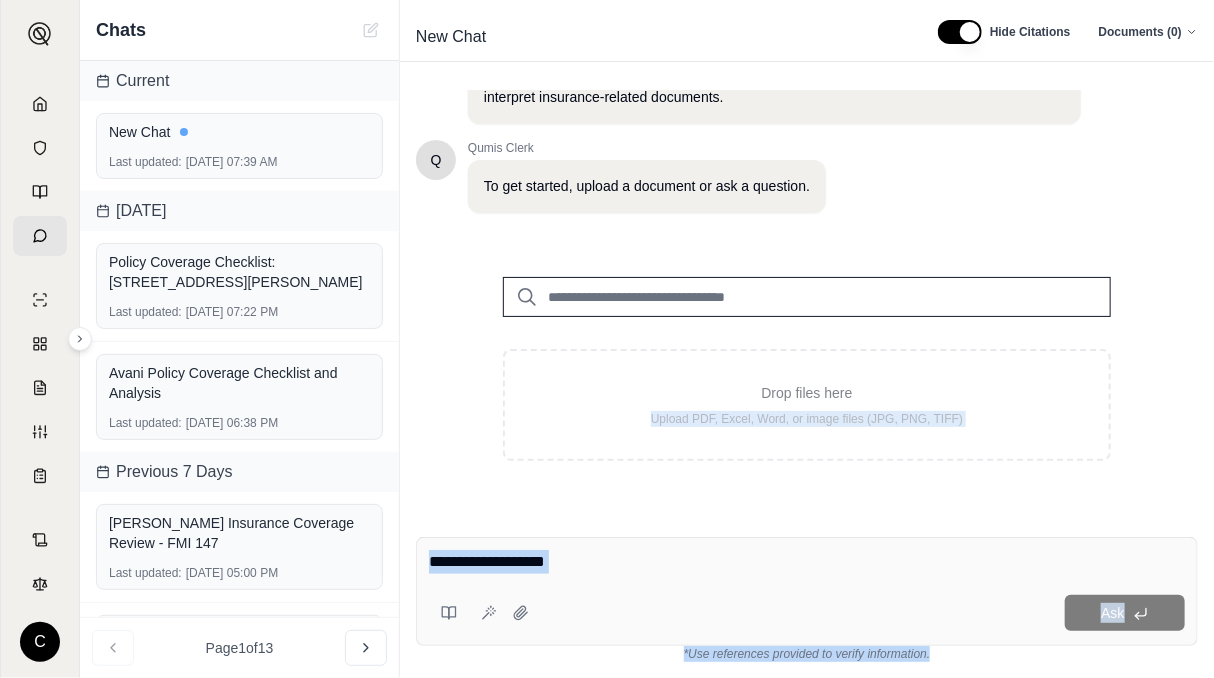 click on "C Chats Current New Chat Last updated: [DATE] 07:39 AM [DATE] Policy Coverage Checklist: [STREET_ADDRESS][PERSON_NAME] Last updated: [DATE] 07:22 PM Avani Policy Coverage Checklist and Analysis Last updated: [DATE] 06:38 PM Previous 7 Days [PERSON_NAME] Insurance Coverage Review - FMI 147 Last updated: [DATE] 05:00 PM FMI Policy Coverage Standards Review Last updated: [DATE] 04:46 PM FMI Policy Coverage Review - Mocorito Way Last updated: [DATE] 04:16 PM FMI Policy Coverage Analysis: [PERSON_NAME] Organization Last updated: [DATE] 03:45 PM [PERSON_NAME] Auto Policy Coverage Standards Review Last updated: [DATE] 03:13 PM [PERSON_NAME] Safeco Policy Coverage Review Last updated: [DATE] 02:55 PM Safeco Auto Policy Coverage Standards Review Last updated: [DATE] 02:51 PM Auto Policy Coverage Checklist: [PERSON_NAME] Last updated: [DATE] 06:33 PM Page  1  of  13 New Chat Hide Citations Documents ( 0 )   Q Qumis Clerk   Q Qumis Clerk Drop files here Ask" at bounding box center [607, 339] 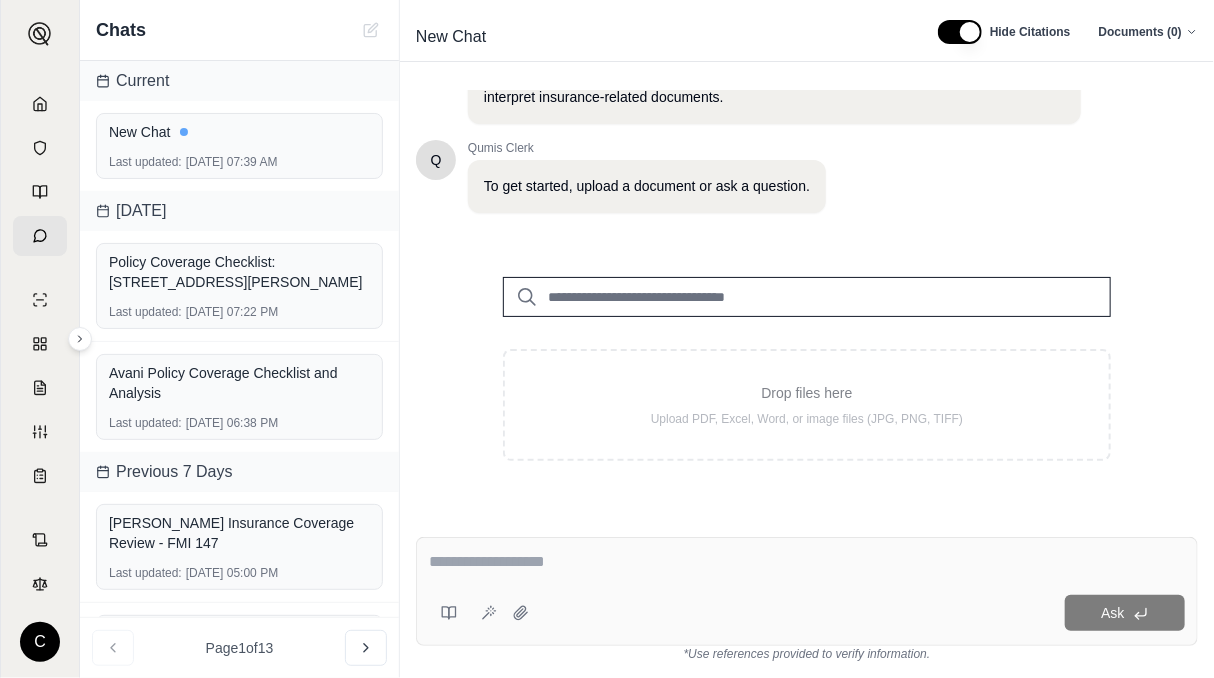click 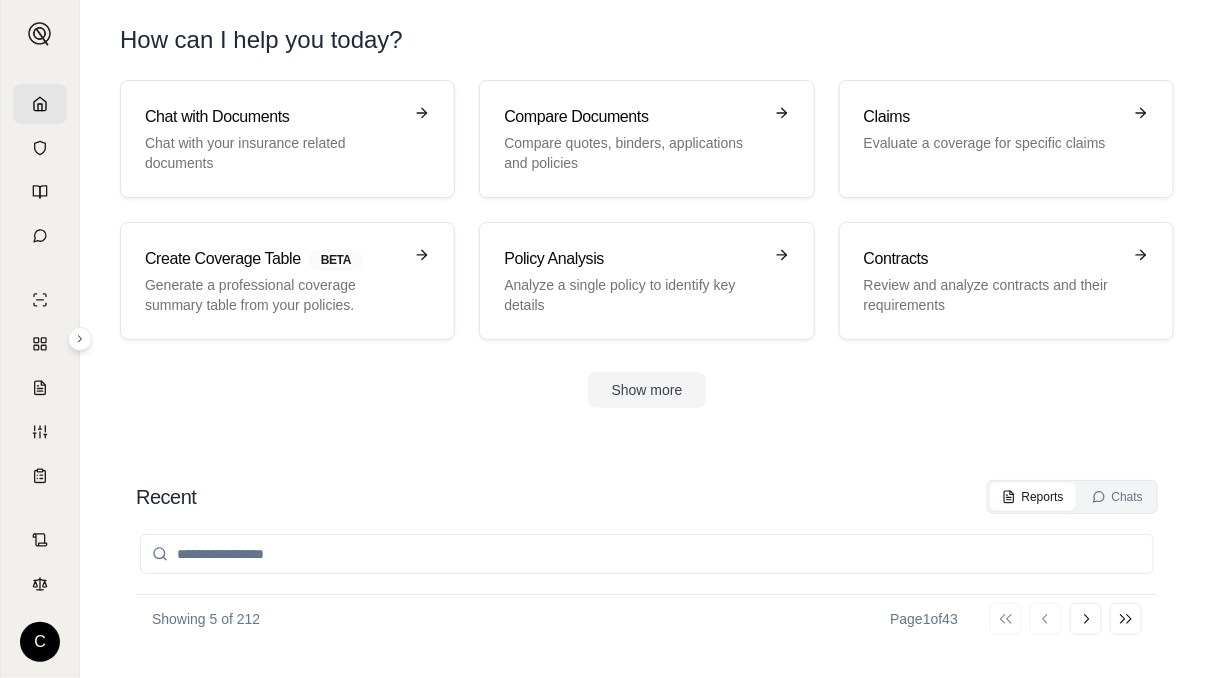 click on "Claims Evaluate a coverage for specific claims" at bounding box center [1006, 139] 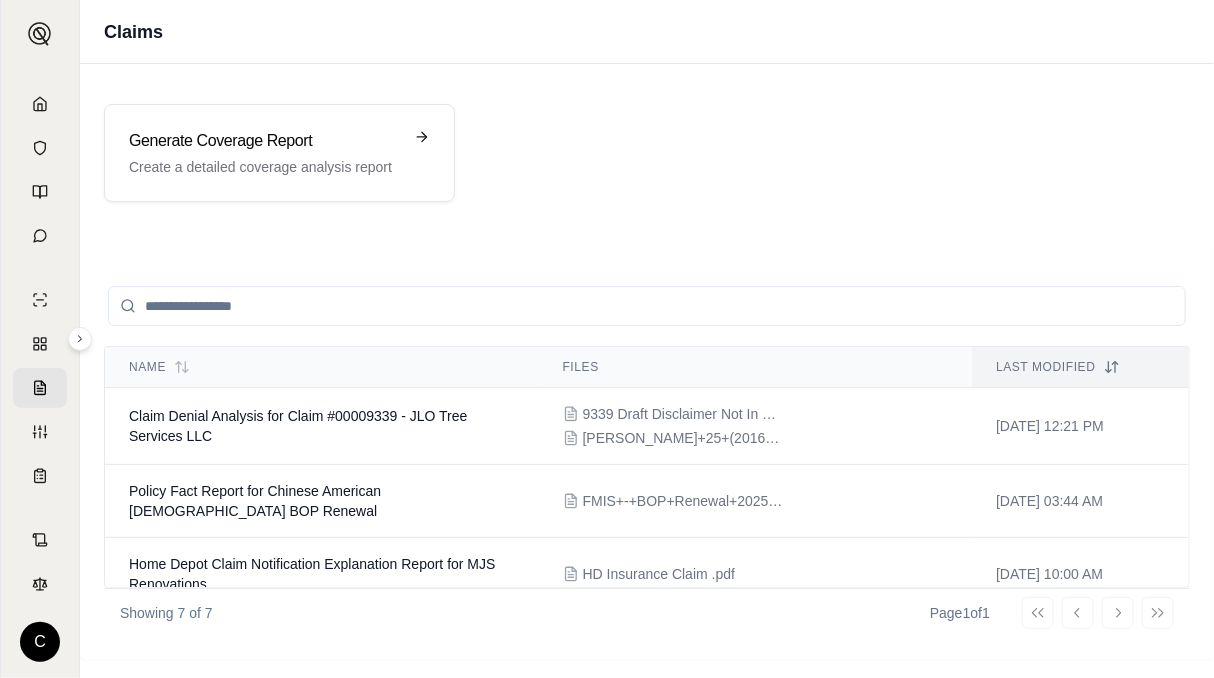 click on "Generate Coverage Report" at bounding box center (265, 141) 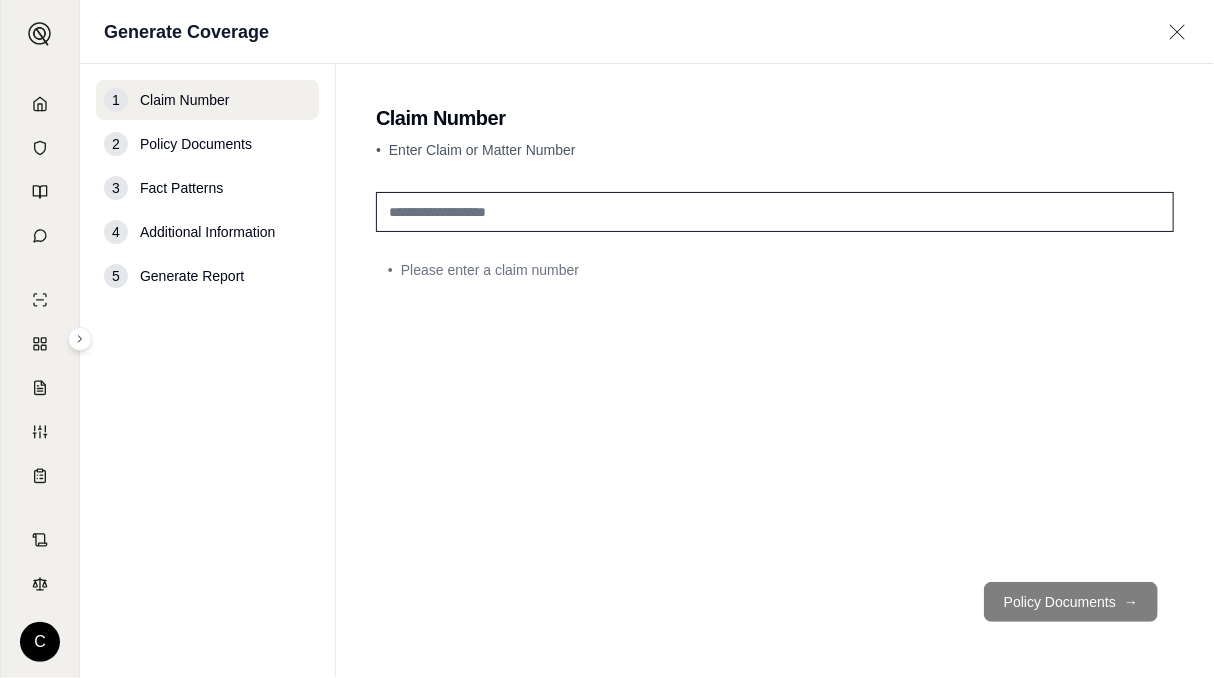 click at bounding box center (775, 212) 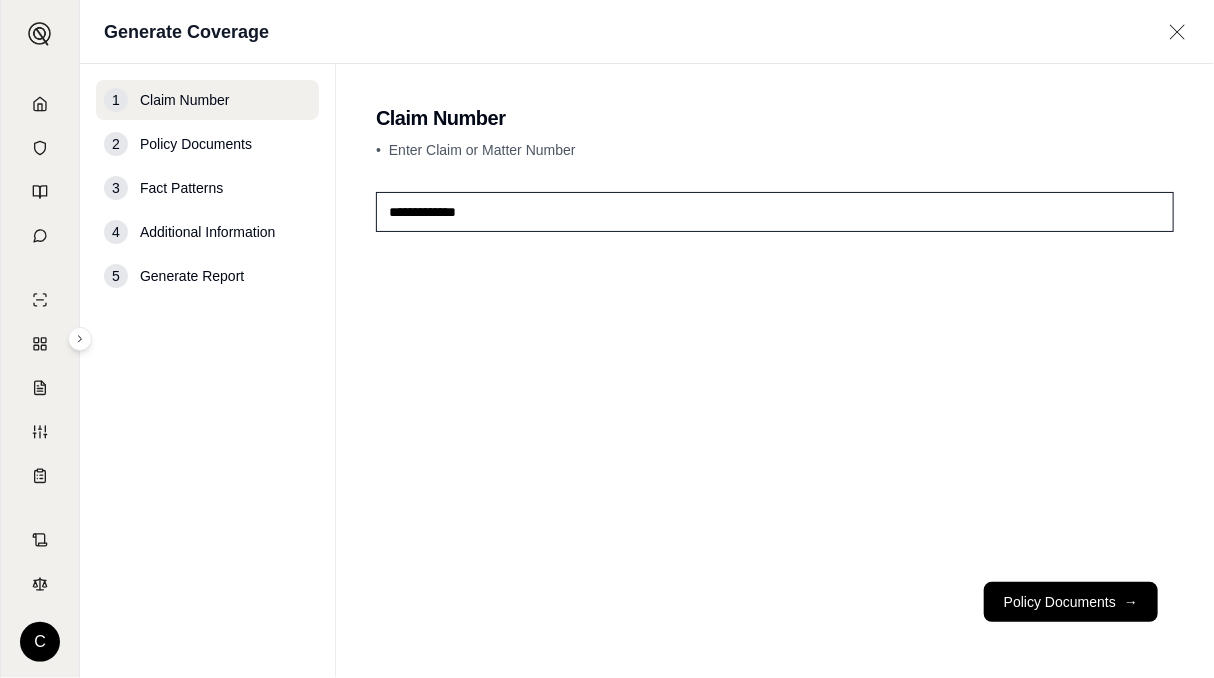 type on "**********" 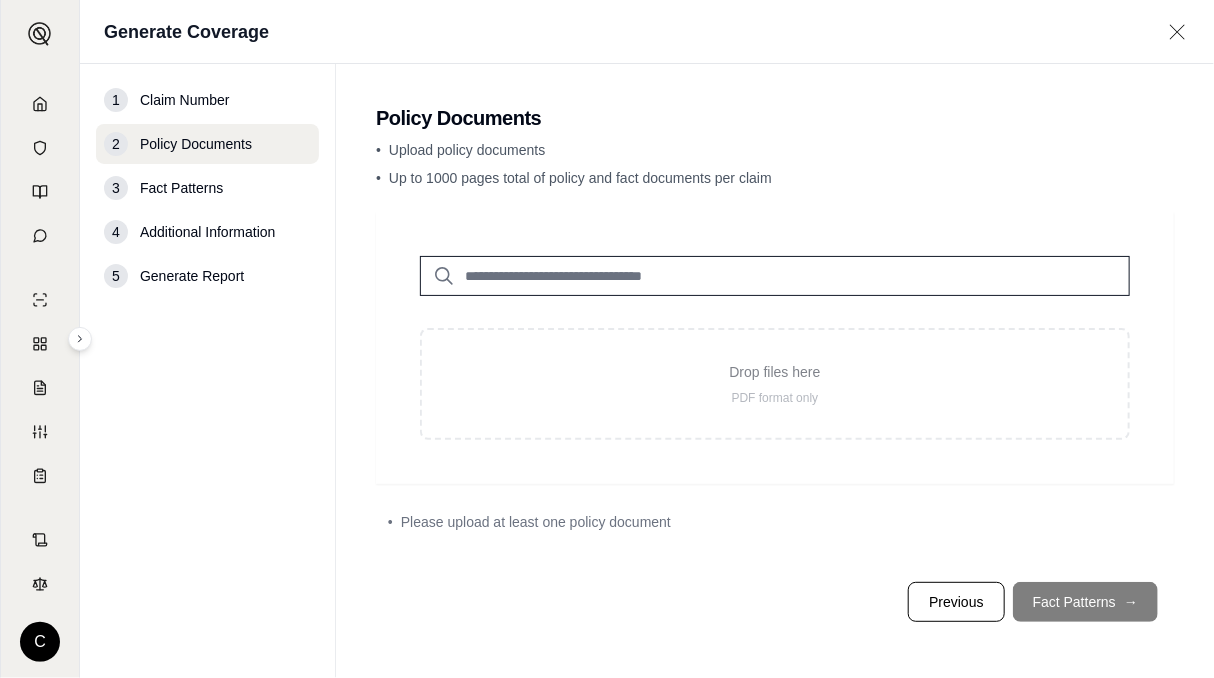 click on "Drop files here PDF format only" at bounding box center (775, 384) 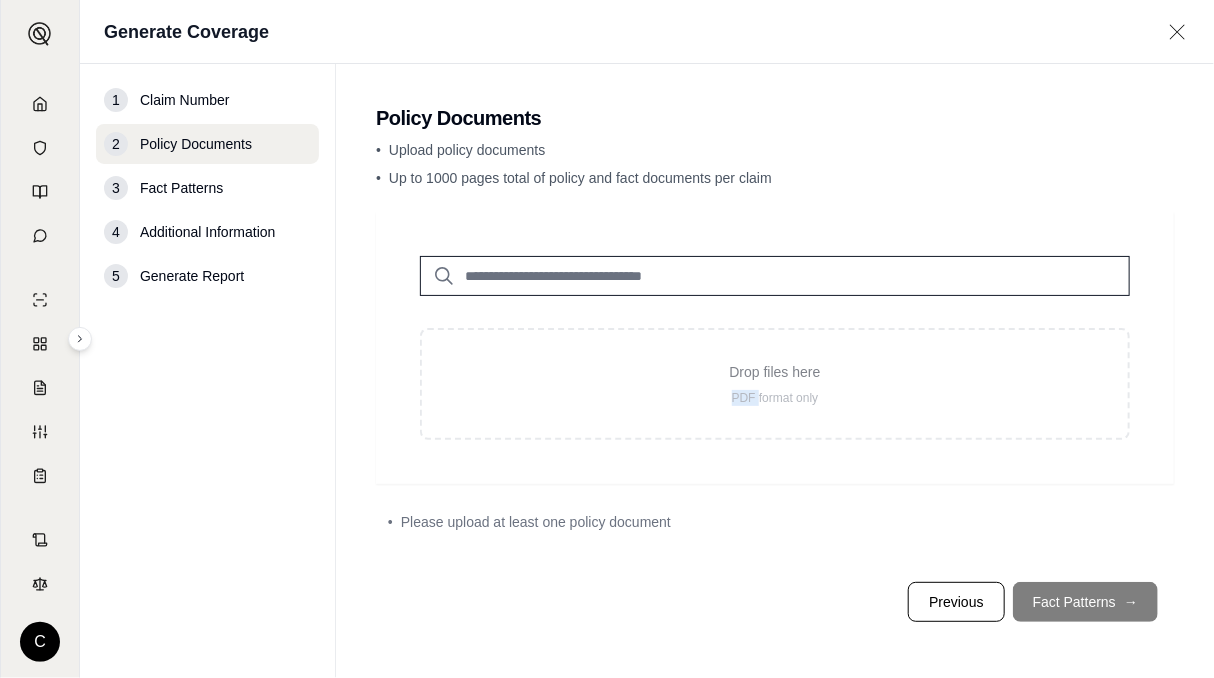 click on "Drop files here PDF format only" at bounding box center (775, 384) 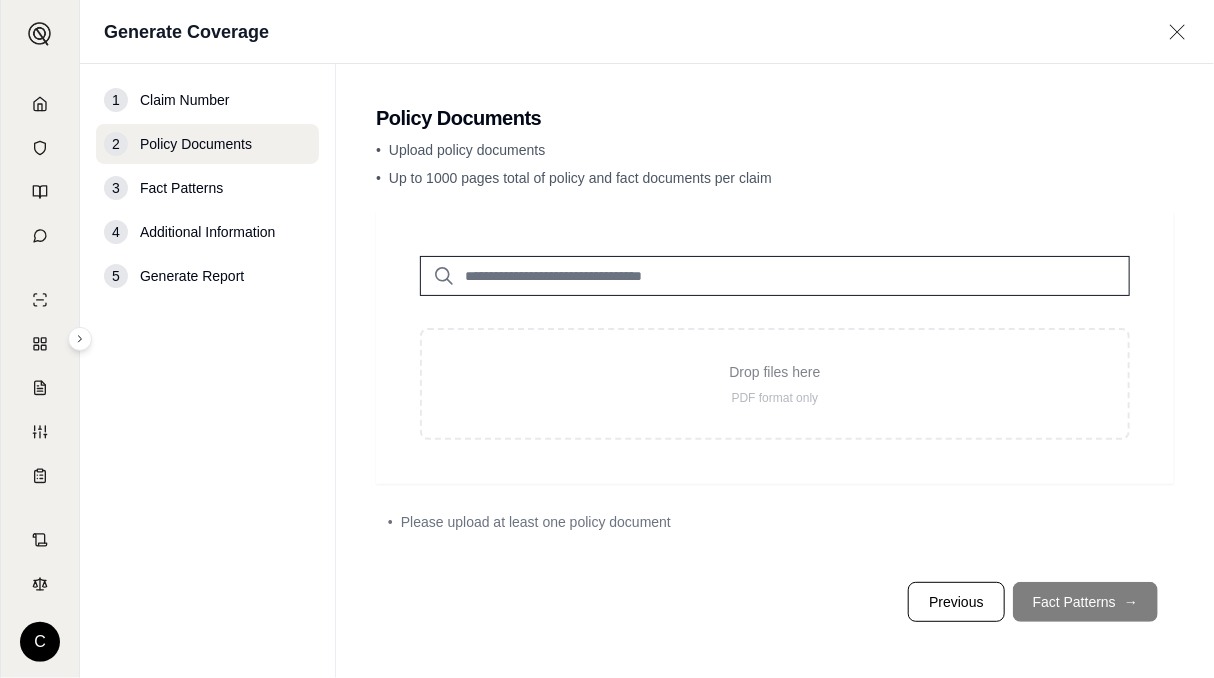 click on "Drop files here PDF format only • Please upload at least one policy document" at bounding box center [775, 389] 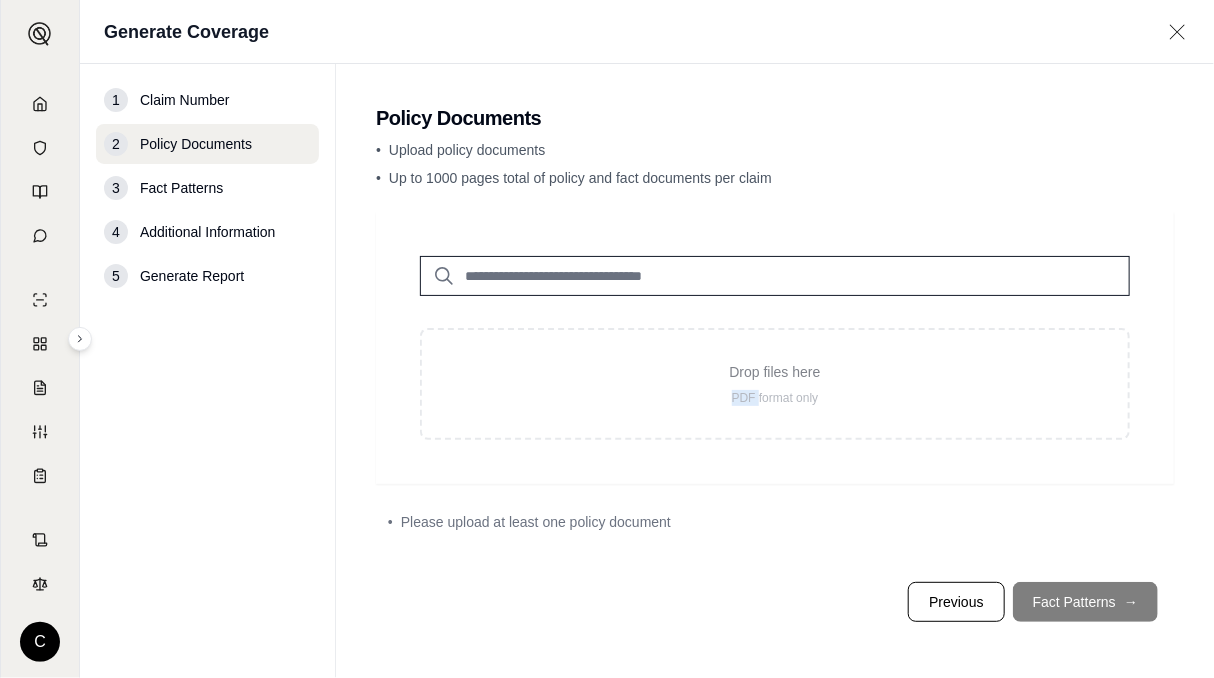 click on "Drop files here PDF format only" at bounding box center [775, 384] 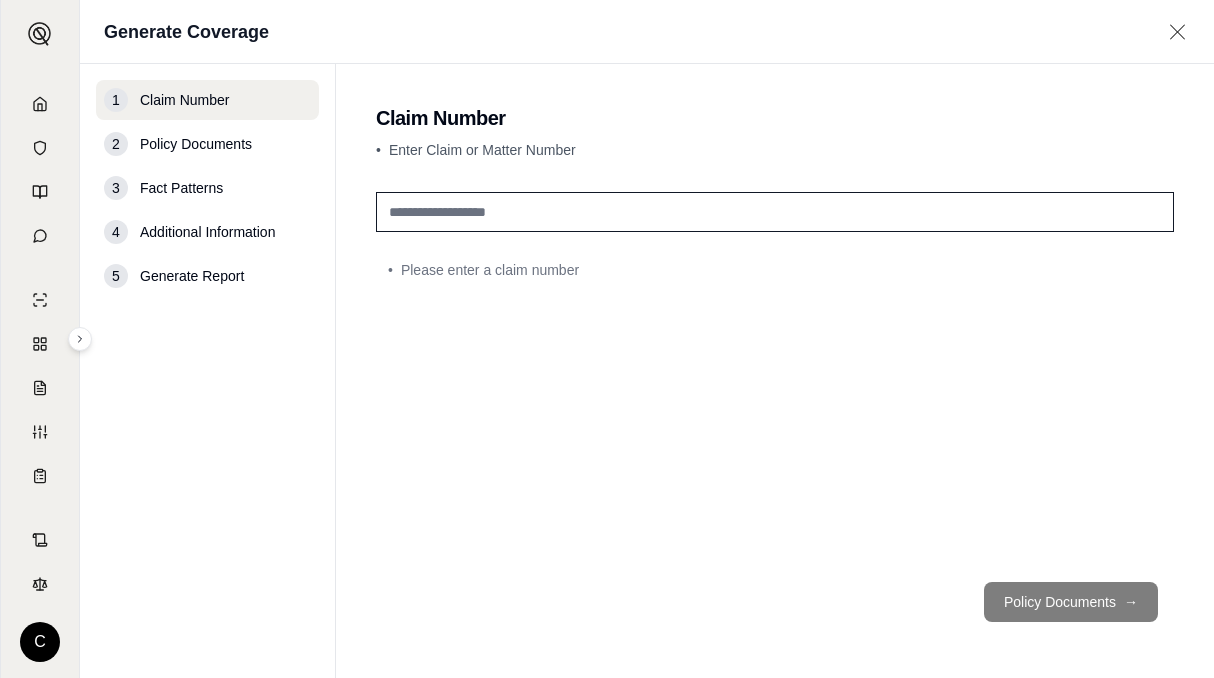 scroll, scrollTop: 0, scrollLeft: 0, axis: both 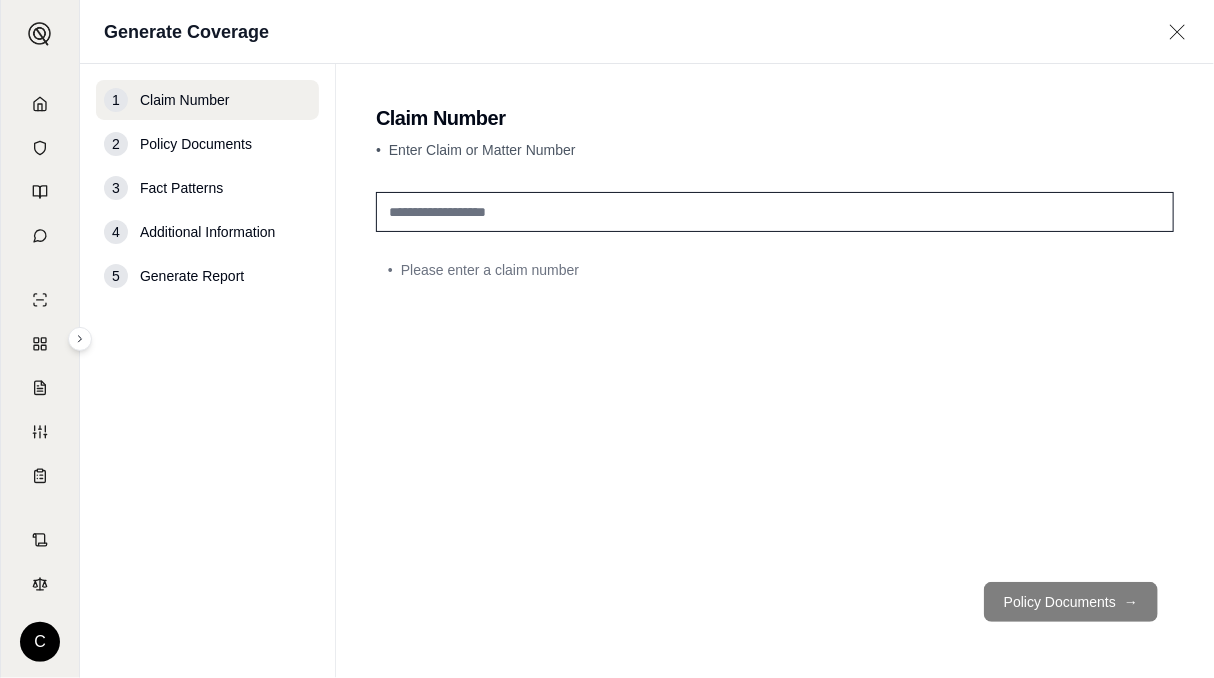 click at bounding box center (775, 212) 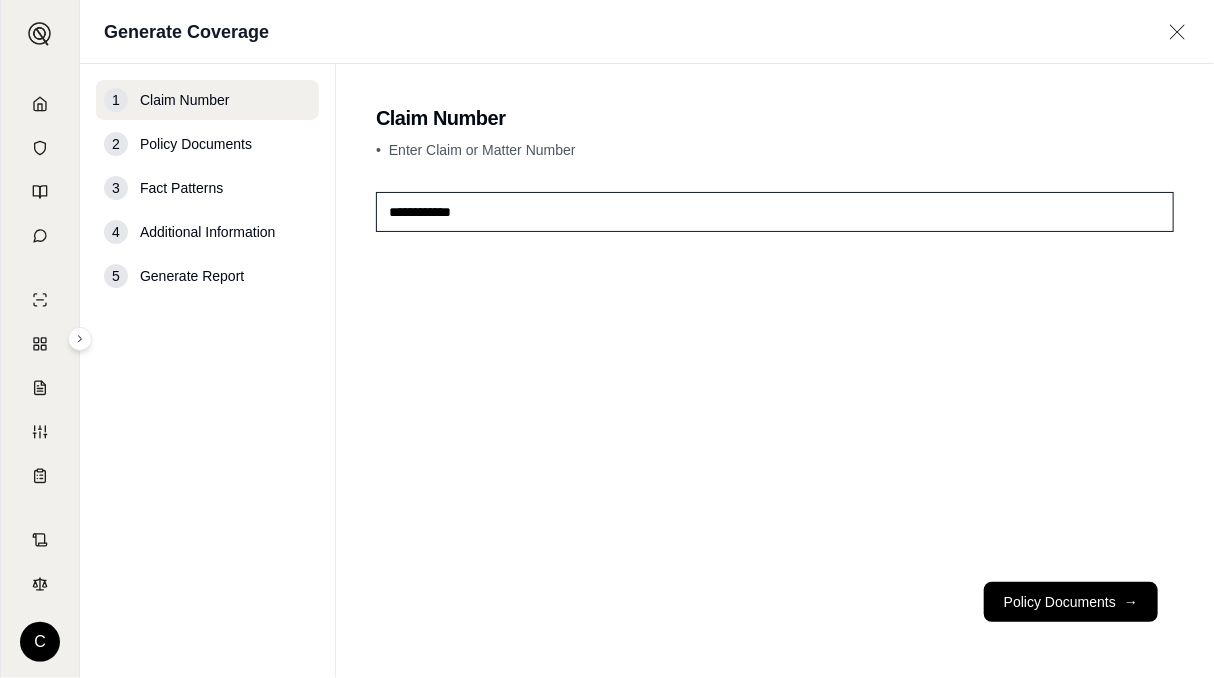 type on "**********" 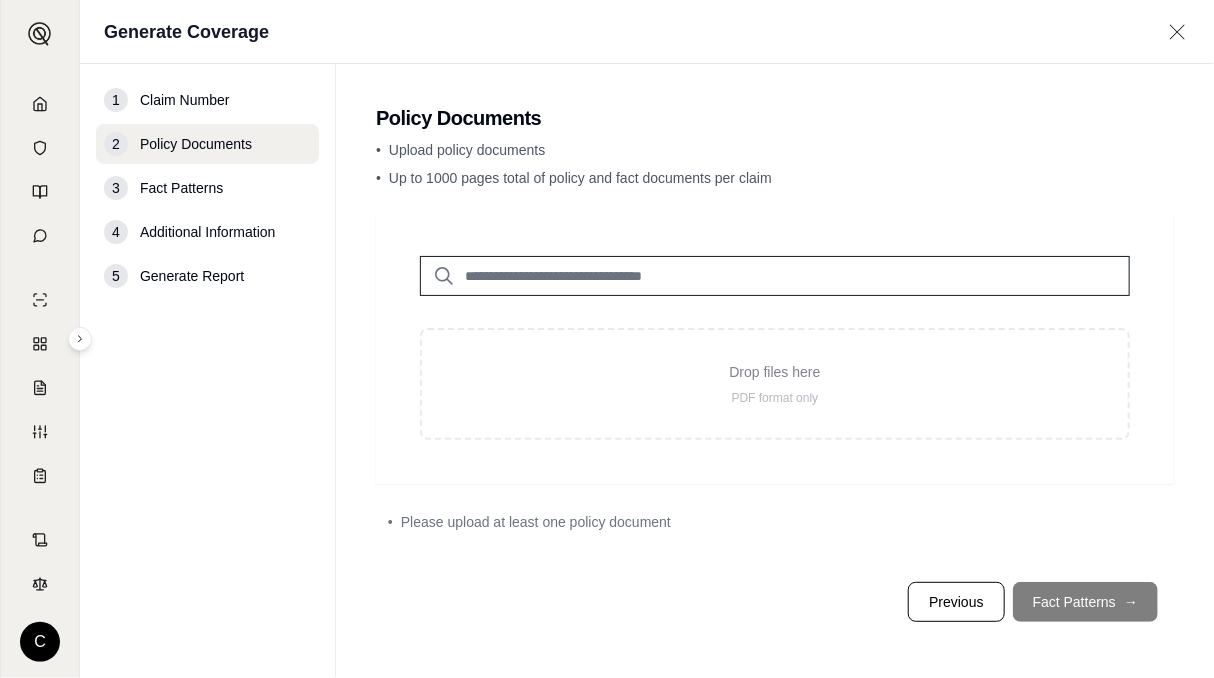 click on "Drop files here" at bounding box center (775, 372) 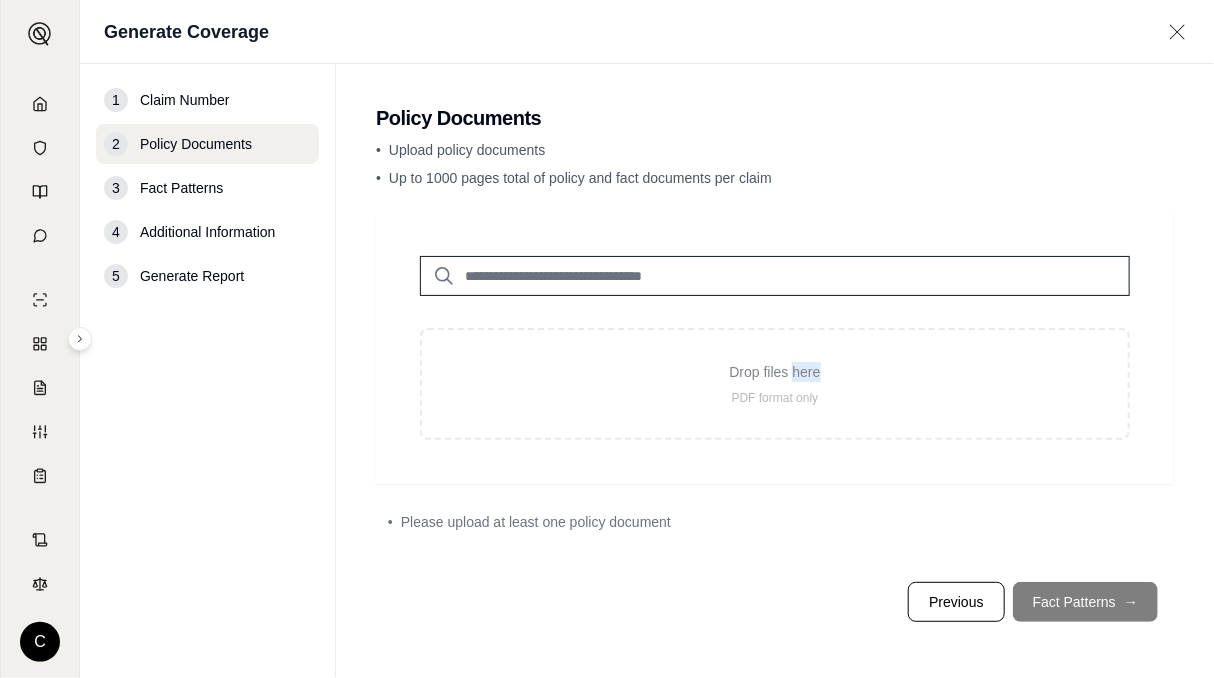 click on "Drop files here" at bounding box center (775, 372) 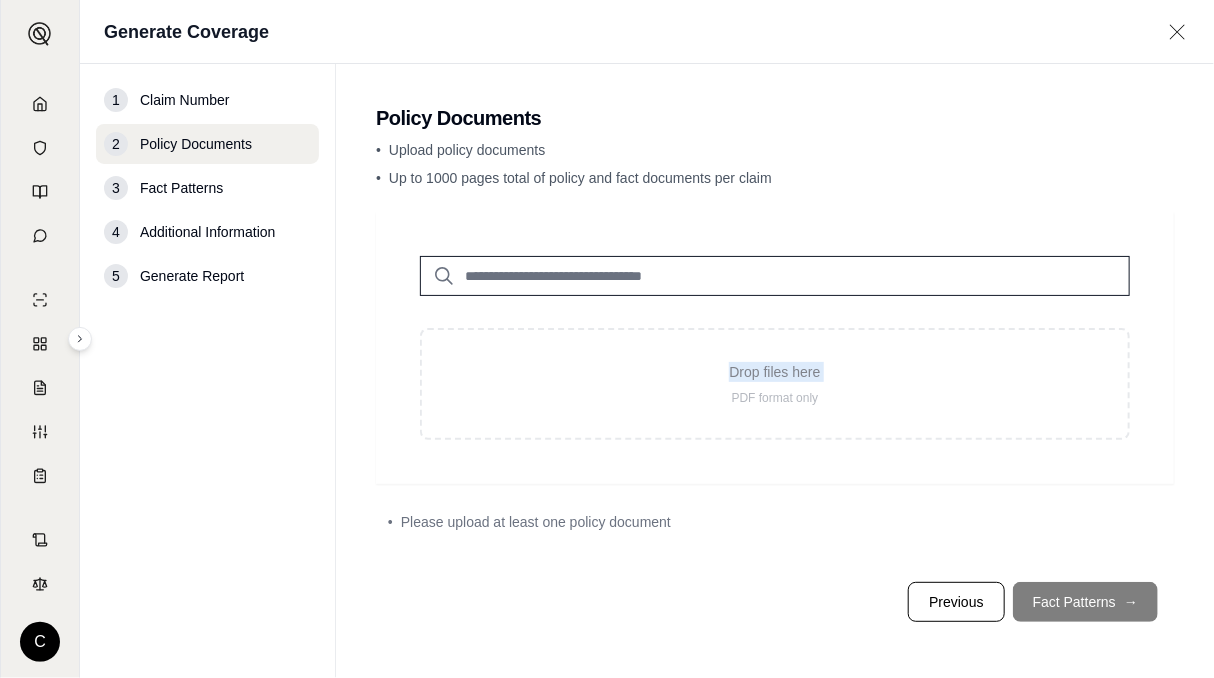 click on "Drop files here" at bounding box center (775, 372) 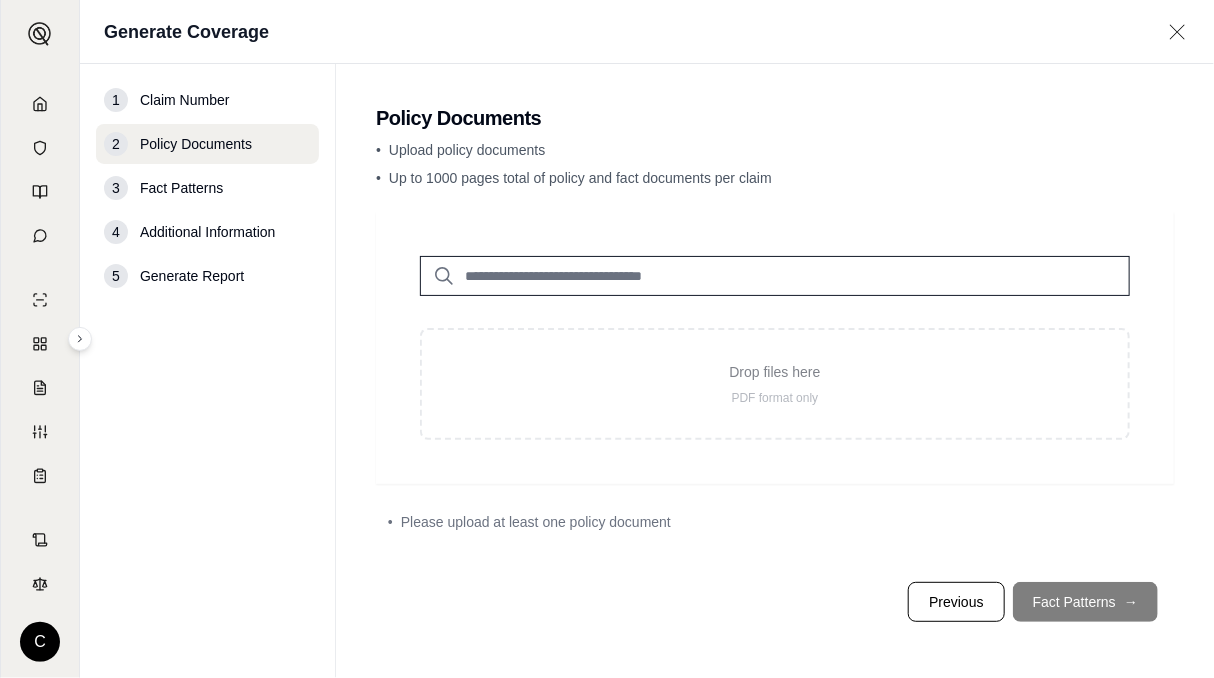 click on "Drop files here" at bounding box center [775, 372] 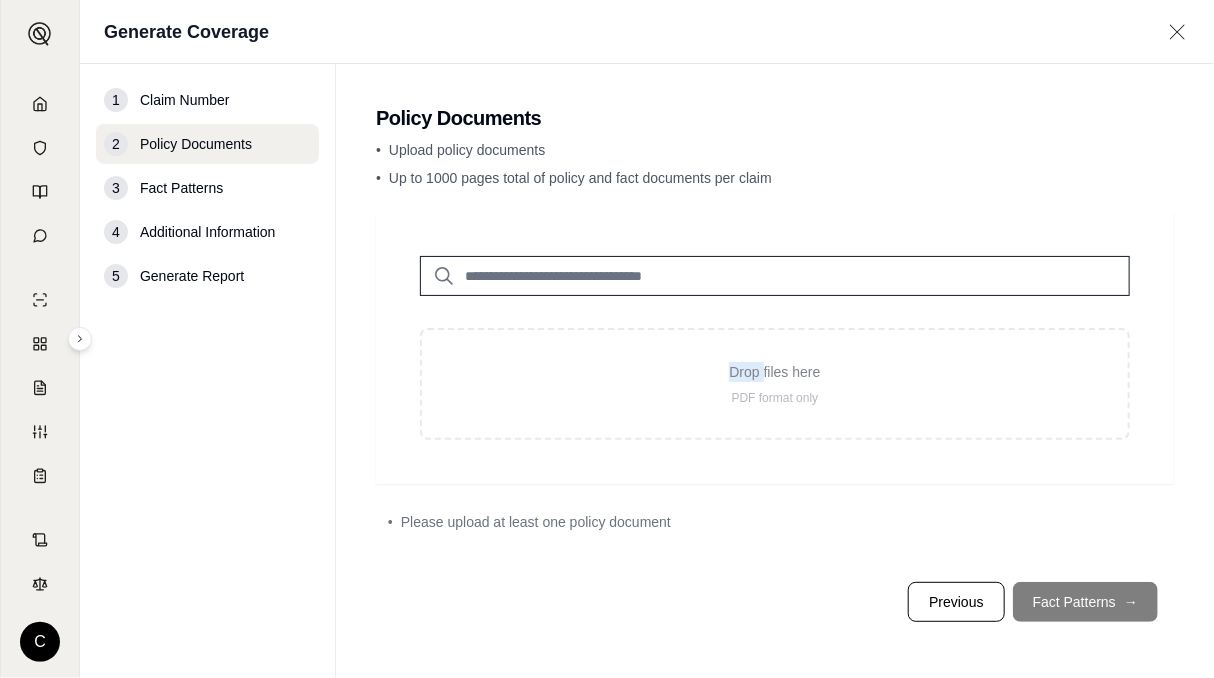click on "Drop files here" at bounding box center (775, 372) 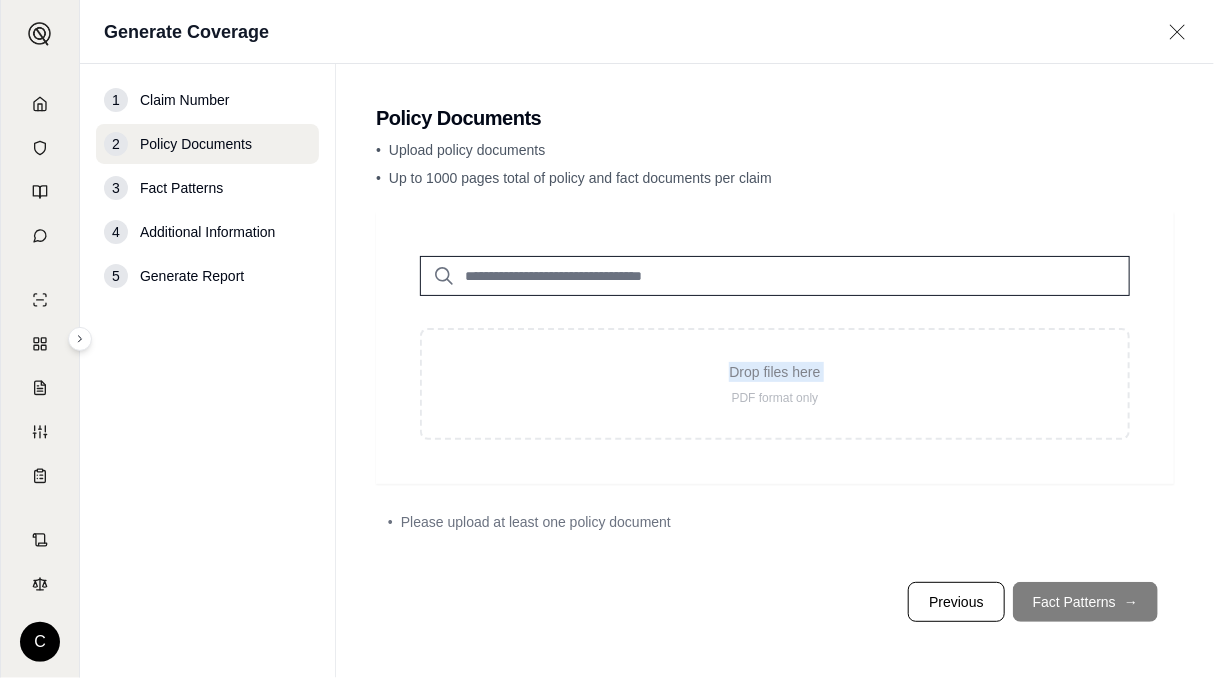 click on "Drop files here" at bounding box center [775, 372] 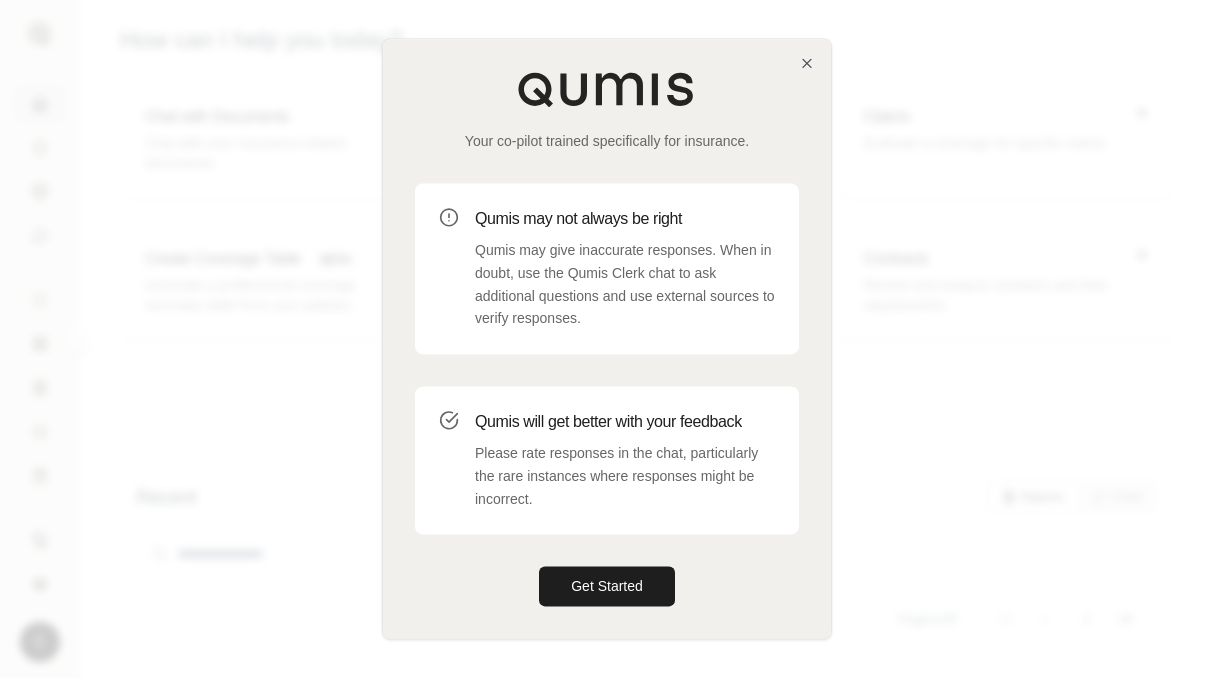 scroll, scrollTop: 0, scrollLeft: 0, axis: both 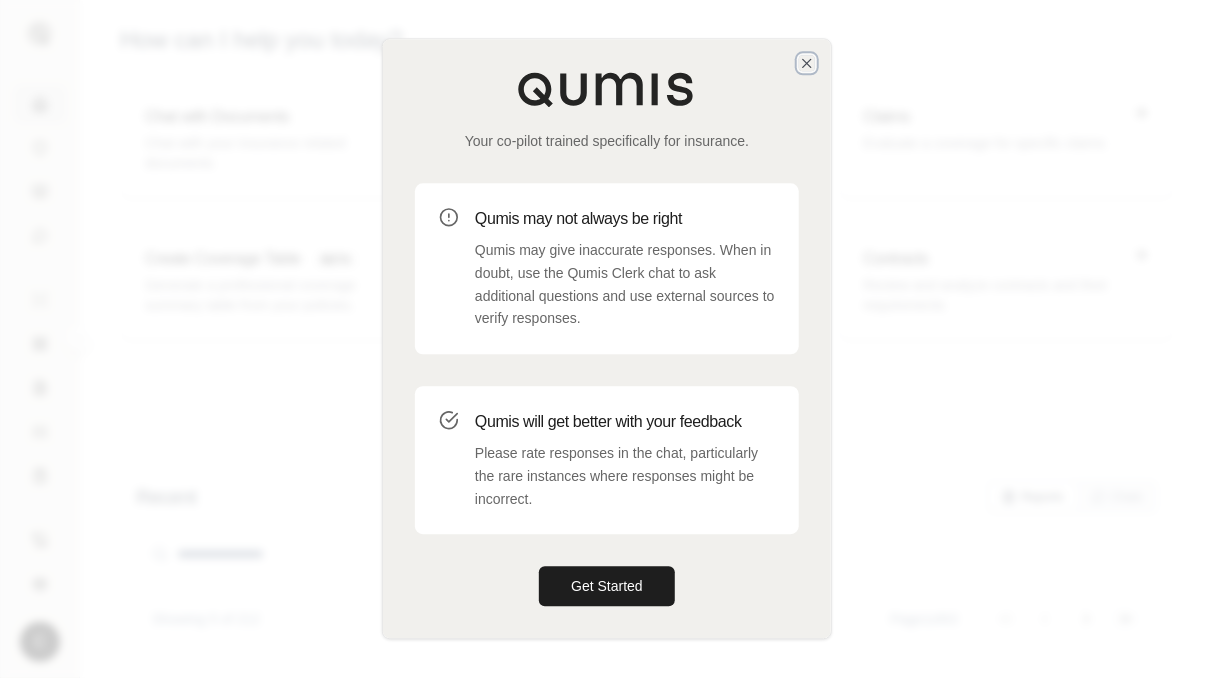 click 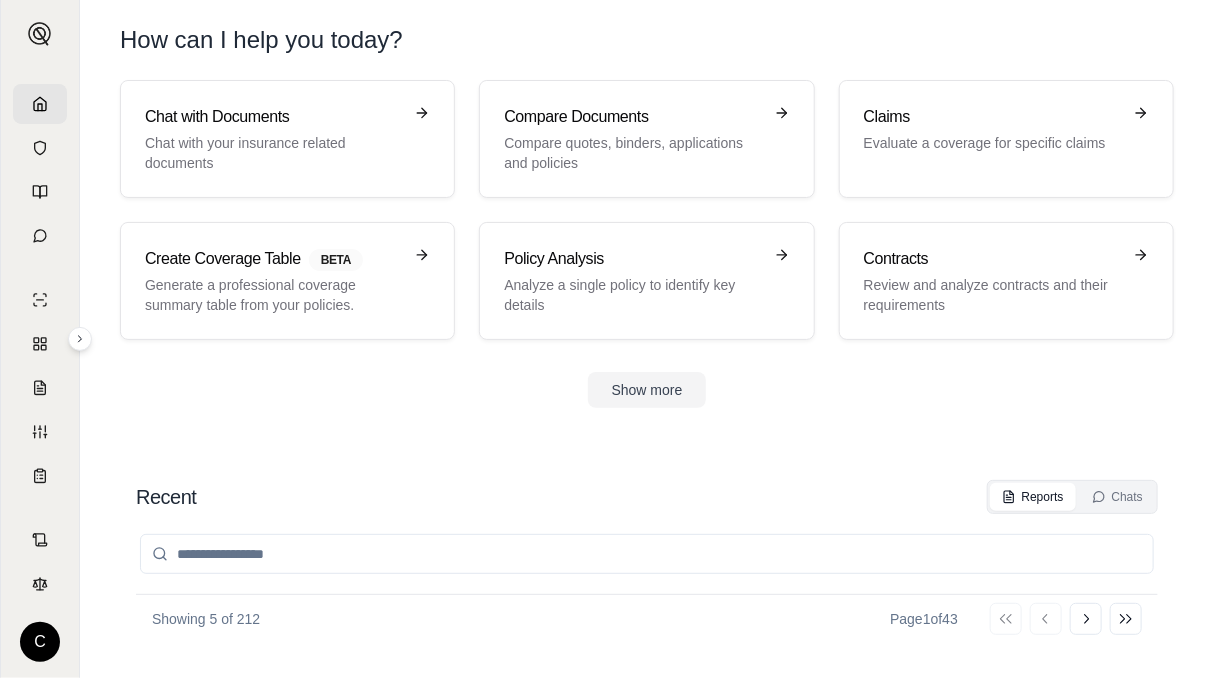 click on "Chat with Documents Chat with your insurance related documents" at bounding box center (287, 139) 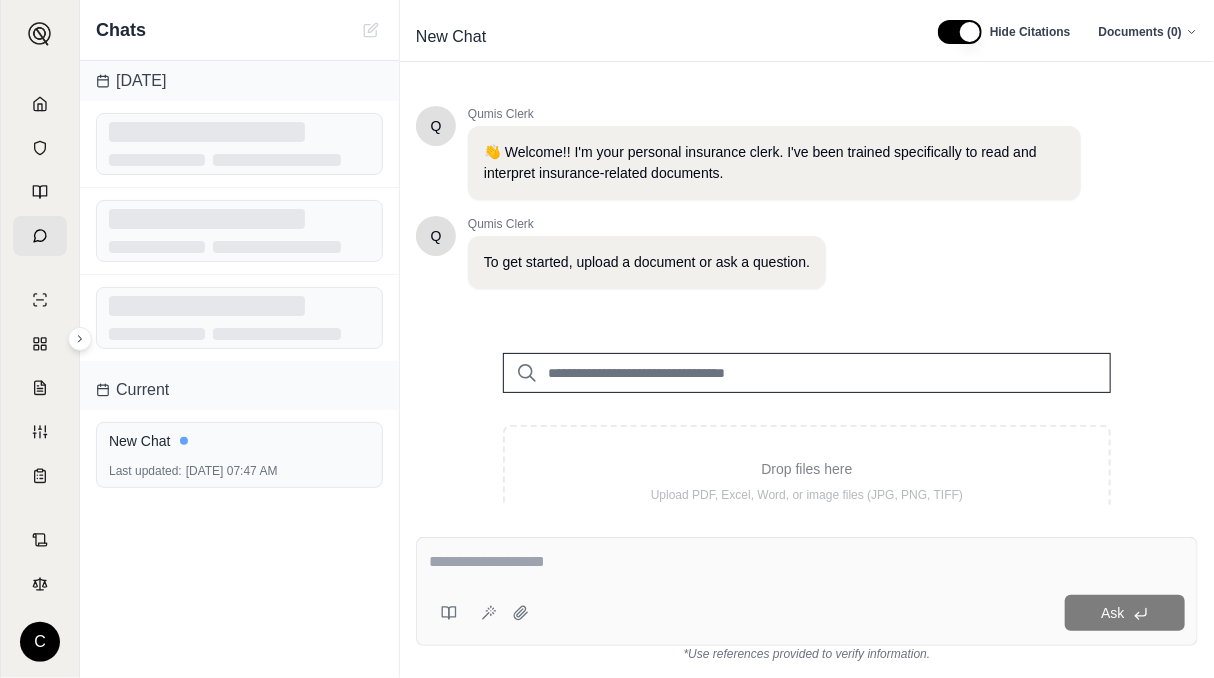 click 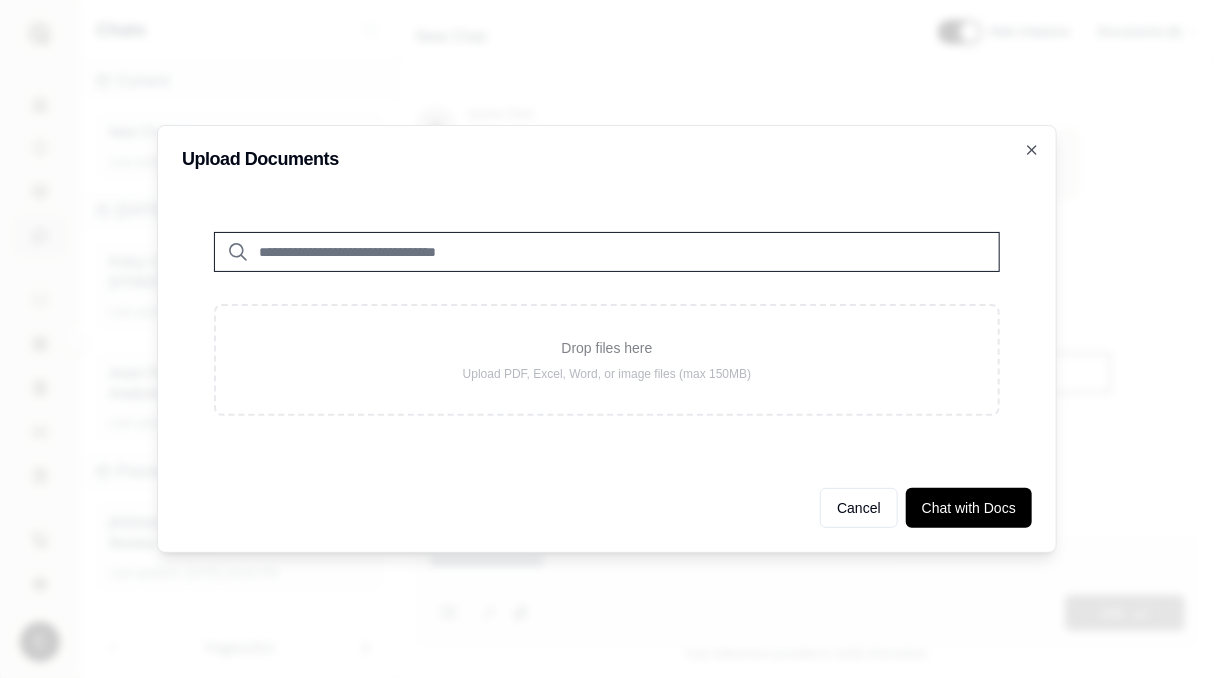 click on "Chat with Docs" at bounding box center [969, 508] 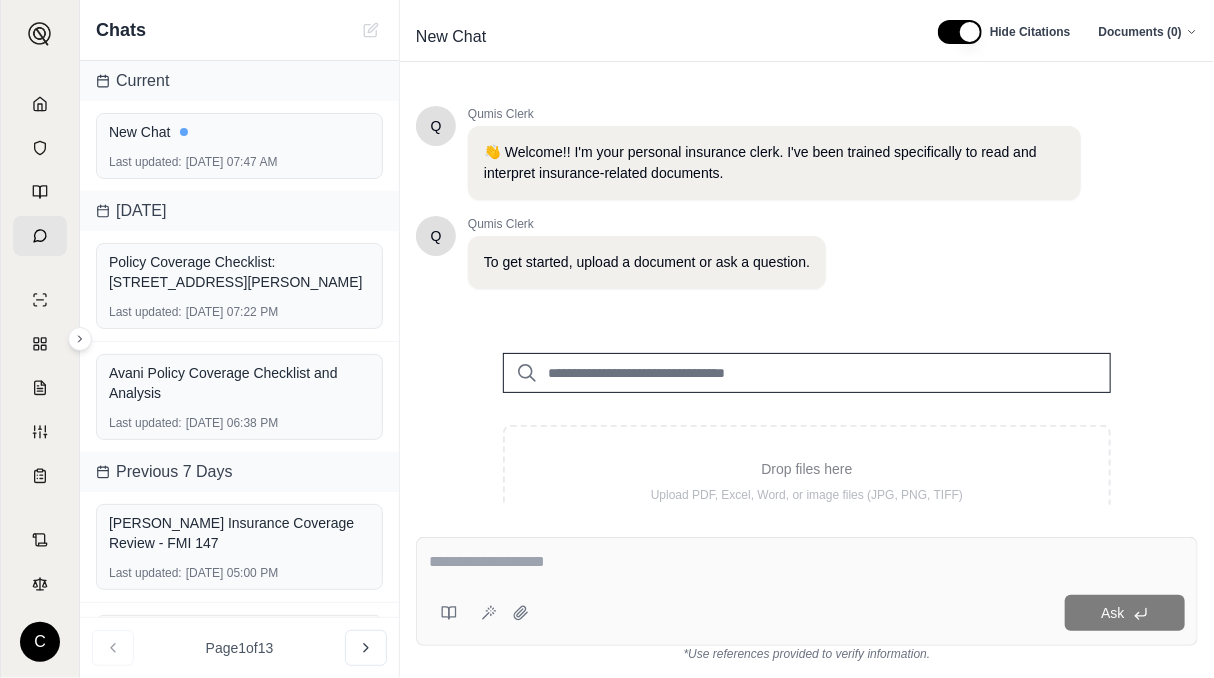 scroll, scrollTop: 76, scrollLeft: 0, axis: vertical 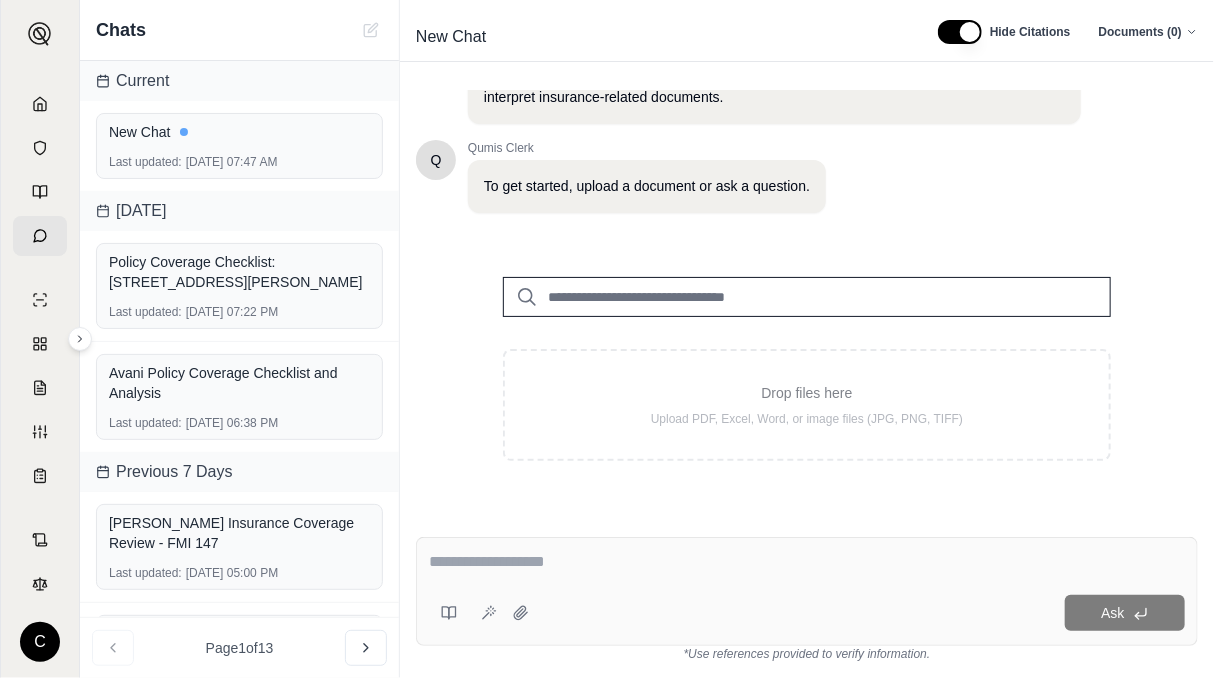 click 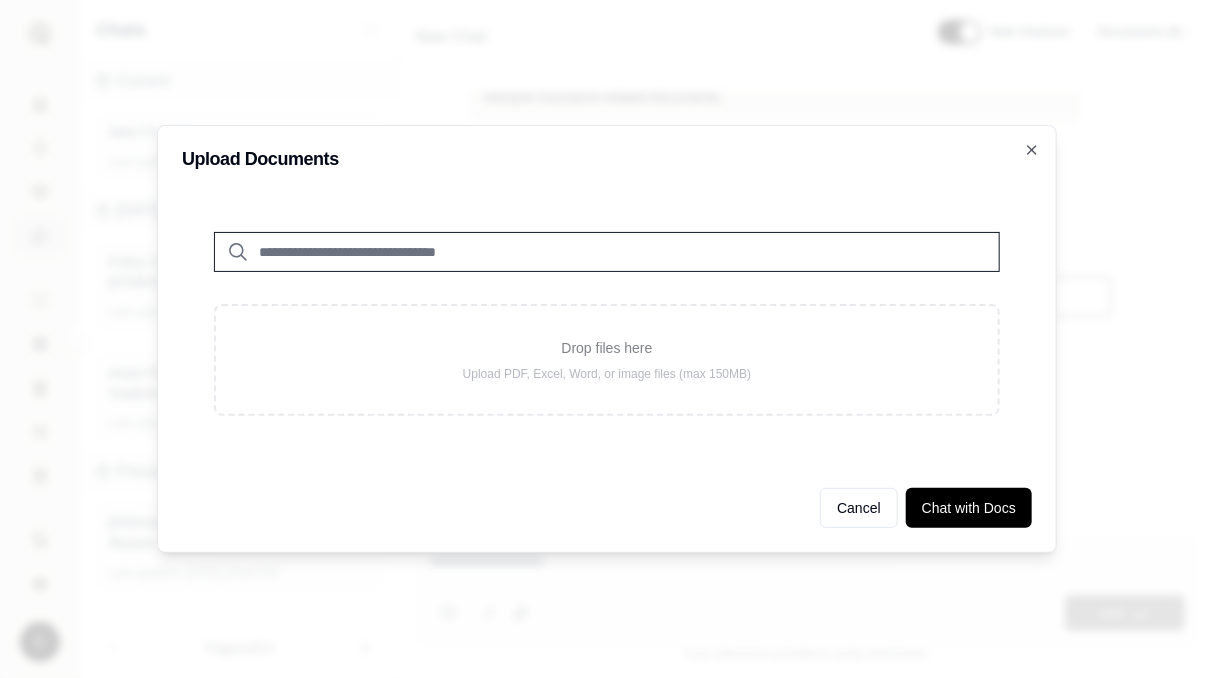 click on "Cancel" at bounding box center [859, 508] 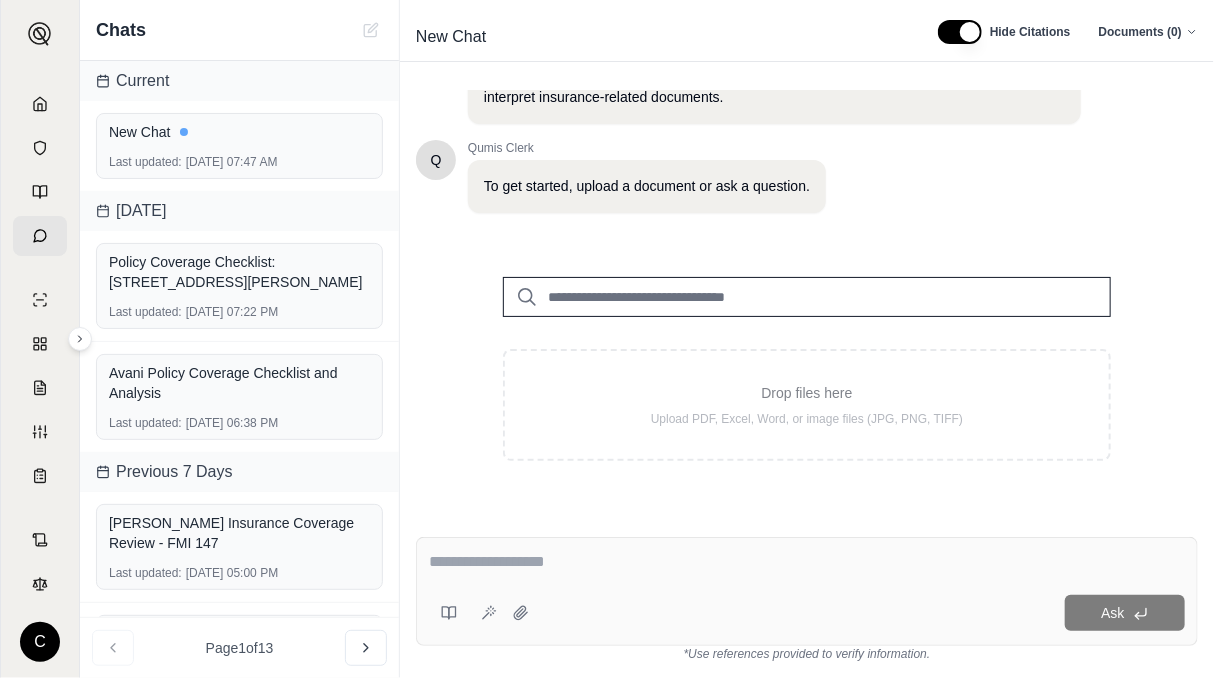click on "Drop files here Upload PDF, Excel, Word, or image files (JPG, PNG, TIFF)" at bounding box center (807, 353) 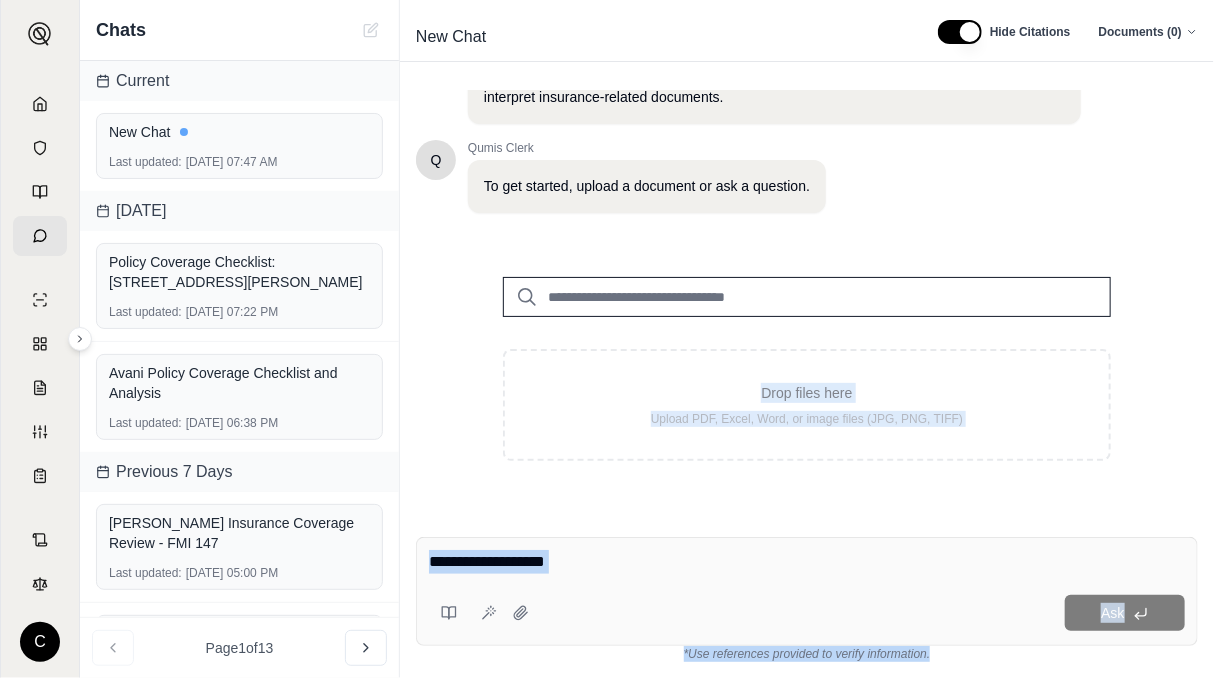 click on "C Chats Current New Chat Last updated: Jul 2, 2025, 07:47 AM Yesterday Policy Coverage Checklist: 609 Redmond Ave Last updated: Jul 1, 2025, 07:22 PM Avani Policy Coverage Checklist and Analysis Last updated: Jul 1, 2025, 06:38 PM Previous 7 Days Ferrara Insurance Coverage Review - FMI 147 Last updated: Jun 30, 2025, 05:00 PM FMI Policy Coverage Standards Review Last updated: Jun 30, 2025, 04:46 PM FMI Policy Coverage Review - Mocorito Way Last updated: Jun 30, 2025, 04:16 PM FMI Policy Coverage Analysis: Ferrara Organization Last updated: Jun 30, 2025, 03:45 PM Nagpal Auto Policy Coverage Standards Review Last updated: Jun 30, 2025, 03:13 PM Paulo Amador Safeco Policy Coverage Review Last updated: Jun 30, 2025, 02:55 PM Safeco Auto Policy Coverage Standards Review Last updated: Jun 30, 2025, 02:51 PM Auto Policy Coverage Checklist: Agnes J Babino Last updated: Jun 27, 2025, 06:33 PM Page  1  of  13 New Chat Hide Citations Documents ( 0 )   Q Qumis Clerk   Q Qumis Clerk Drop files here Ask" at bounding box center [607, 339] 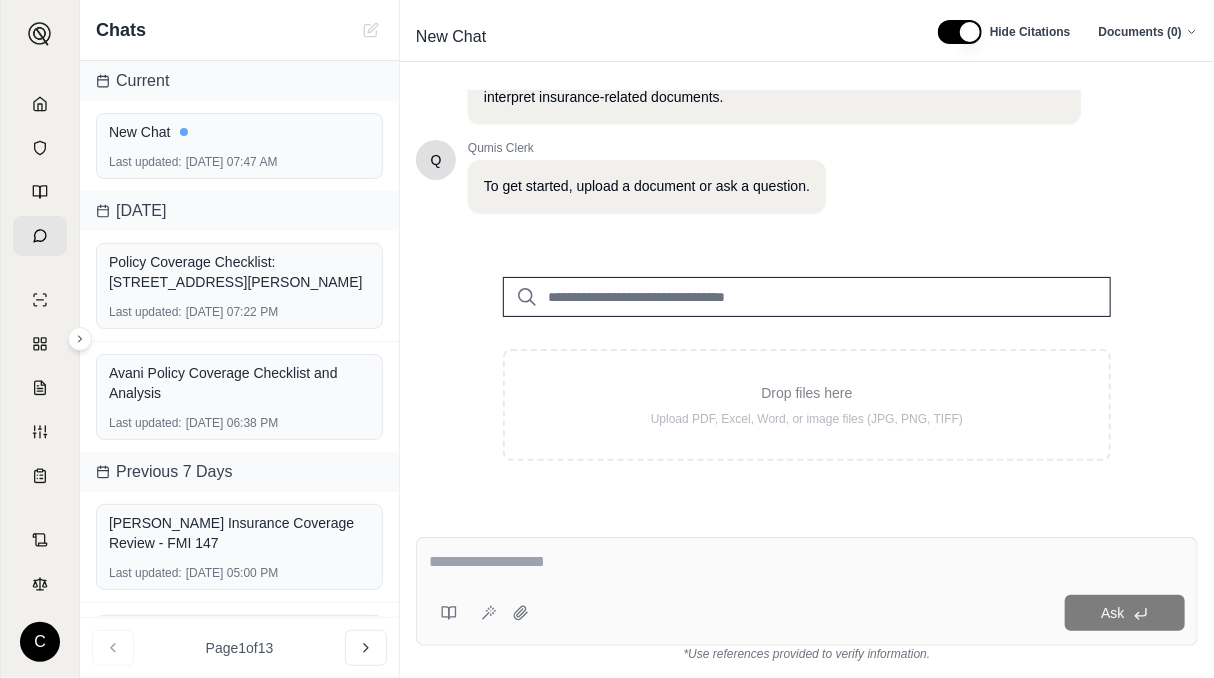 click 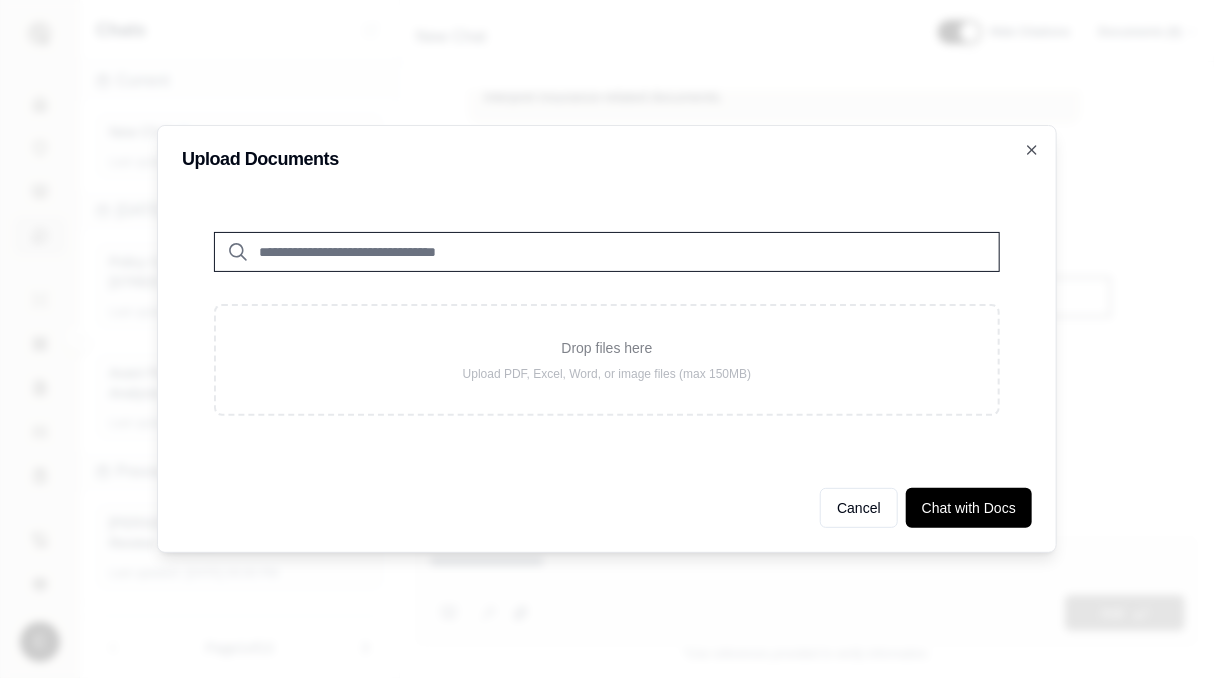 click on "Cancel" at bounding box center [859, 508] 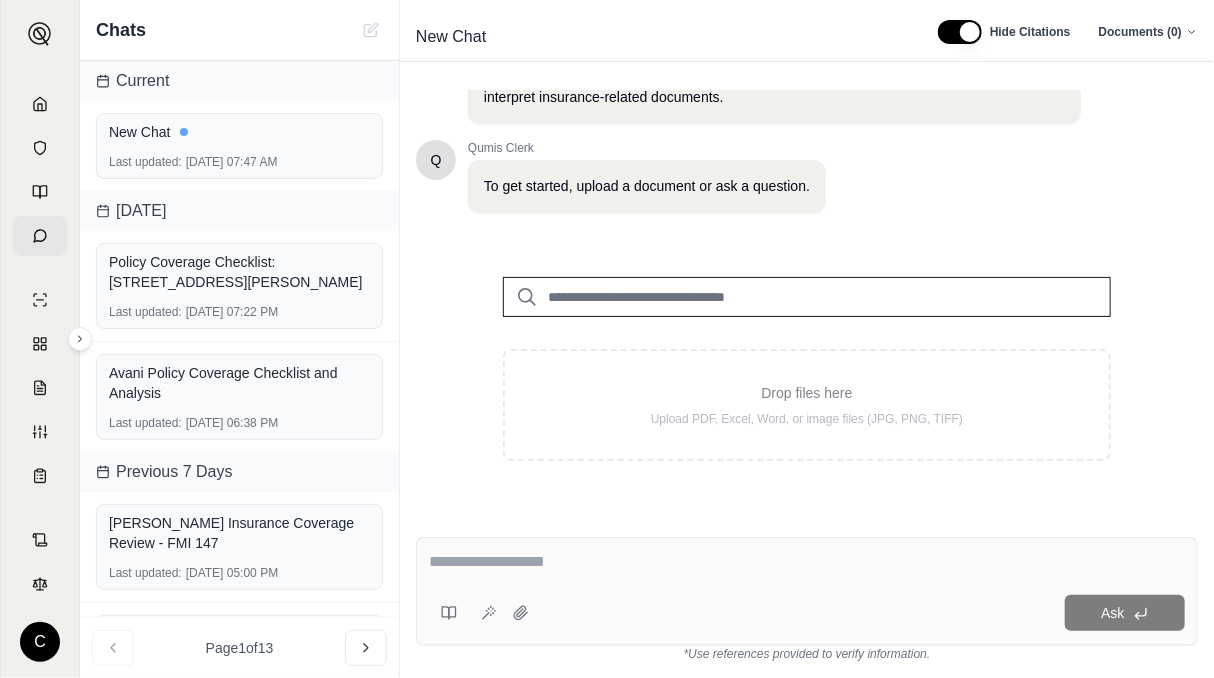click 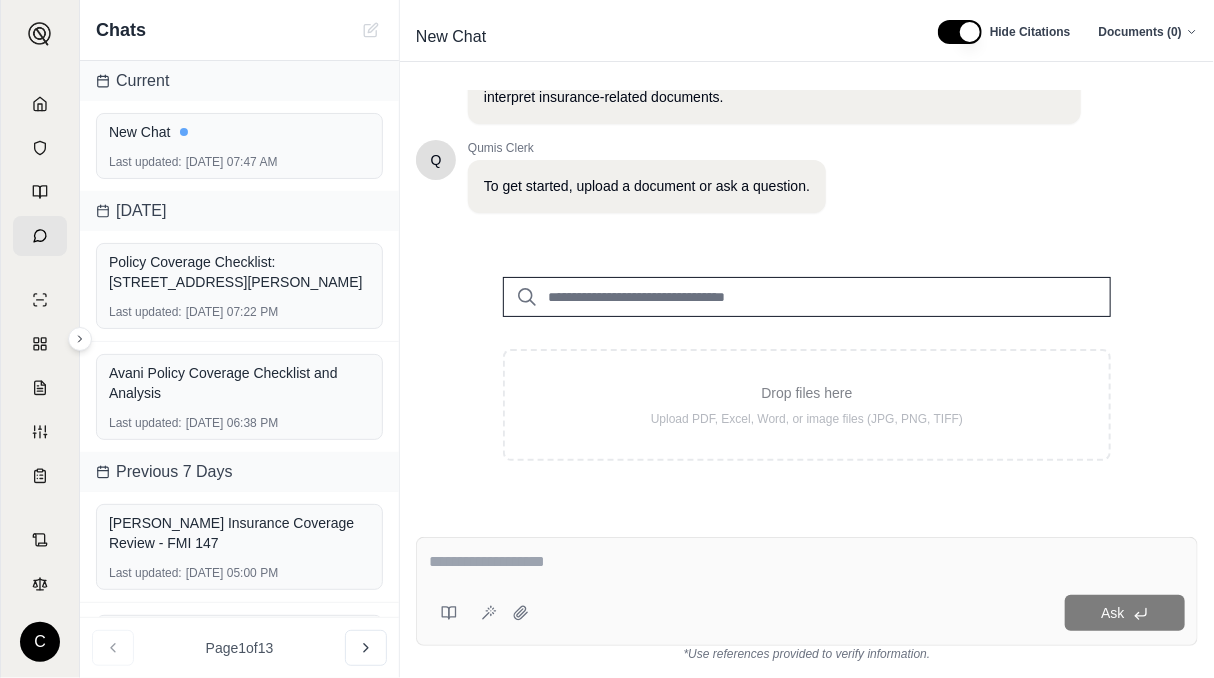 click on "Ask" at bounding box center [861, 613] 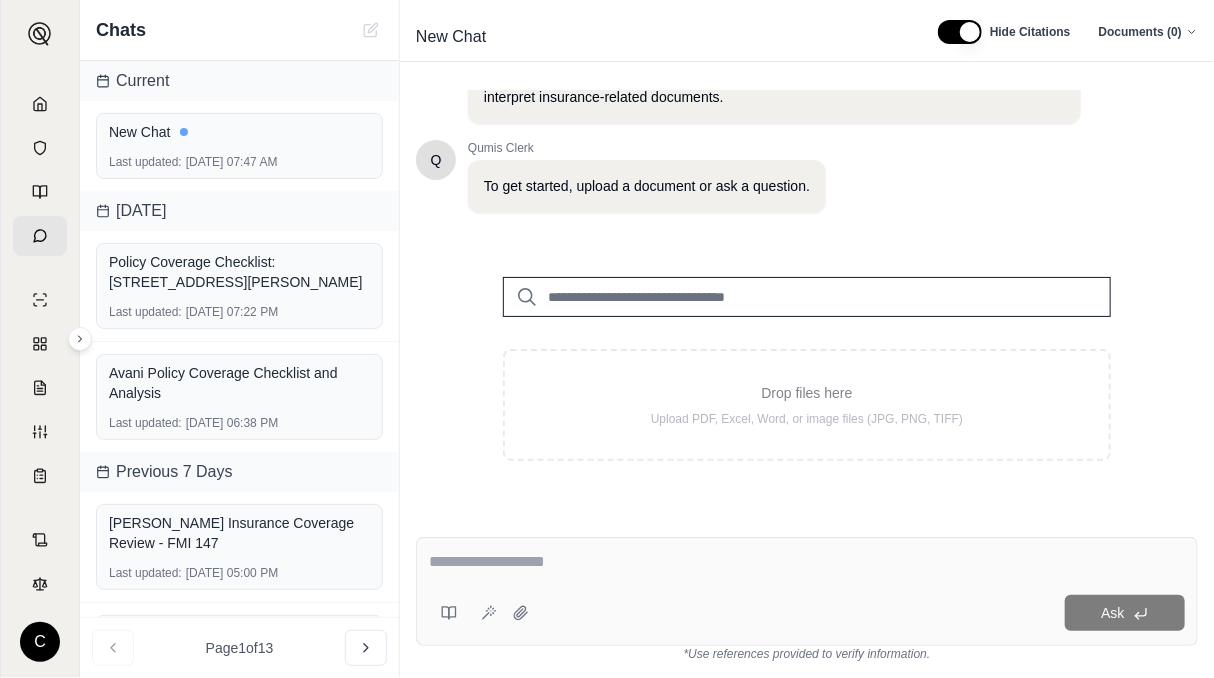 click on "C Chats Current New Chat Last updated: Jul 2, 2025, 07:47 AM Yesterday Policy Coverage Checklist: 609 Redmond Ave Last updated: Jul 1, 2025, 07:22 PM Avani Policy Coverage Checklist and Analysis Last updated: Jul 1, 2025, 06:38 PM Previous 7 Days Ferrara Insurance Coverage Review - FMI 147 Last updated: Jun 30, 2025, 05:00 PM FMI Policy Coverage Standards Review Last updated: Jun 30, 2025, 04:46 PM FMI Policy Coverage Review - Mocorito Way Last updated: Jun 30, 2025, 04:16 PM FMI Policy Coverage Analysis: Ferrara Organization Last updated: Jun 30, 2025, 03:45 PM Nagpal Auto Policy Coverage Standards Review Last updated: Jun 30, 2025, 03:13 PM Paulo Amador Safeco Policy Coverage Review Last updated: Jun 30, 2025, 02:55 PM Safeco Auto Policy Coverage Standards Review Last updated: Jun 30, 2025, 02:51 PM Auto Policy Coverage Checklist: Agnes J Babino Last updated: Jun 27, 2025, 06:33 PM Page  1  of  13 New Chat Hide Citations Documents ( 0 )   Q Qumis Clerk   Q Qumis Clerk Drop files here Ask" at bounding box center (607, 339) 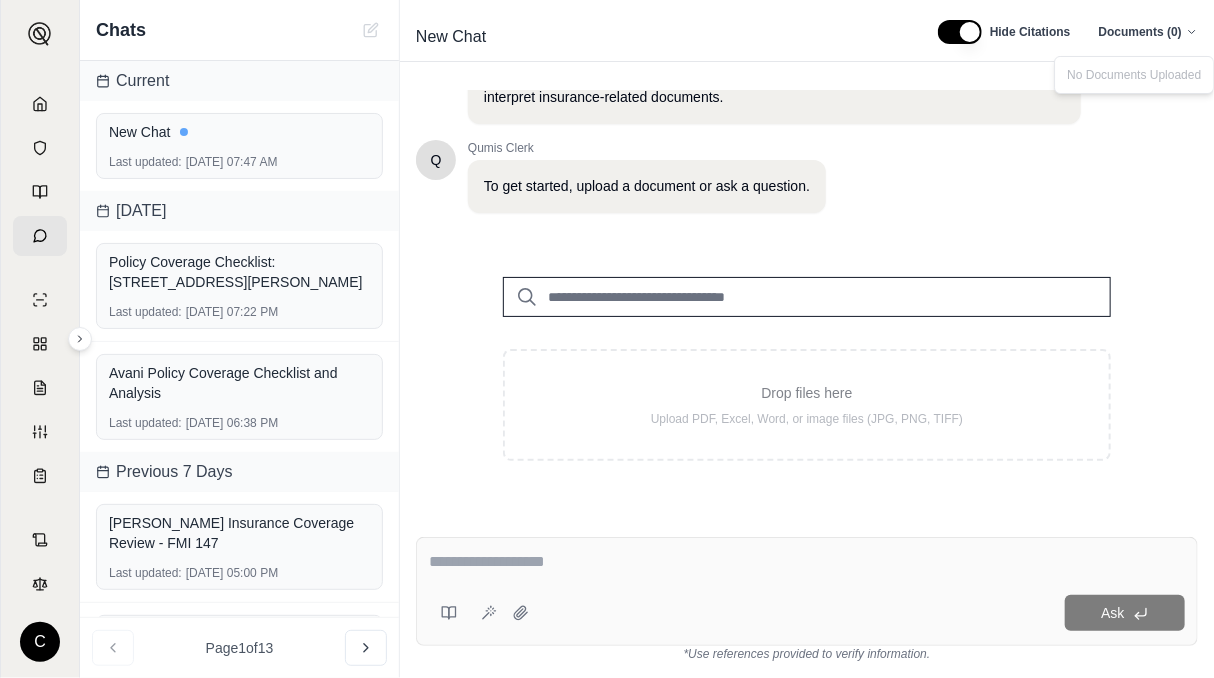 click on "No Documents Uploaded" at bounding box center [1134, 75] 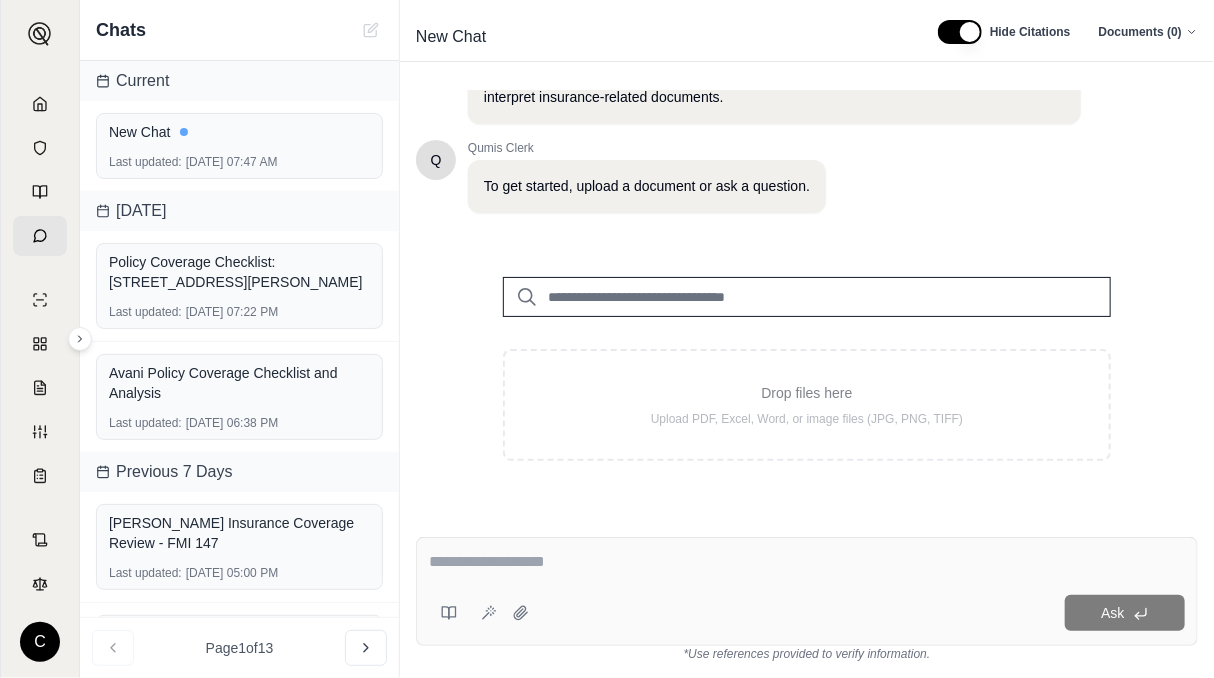 click 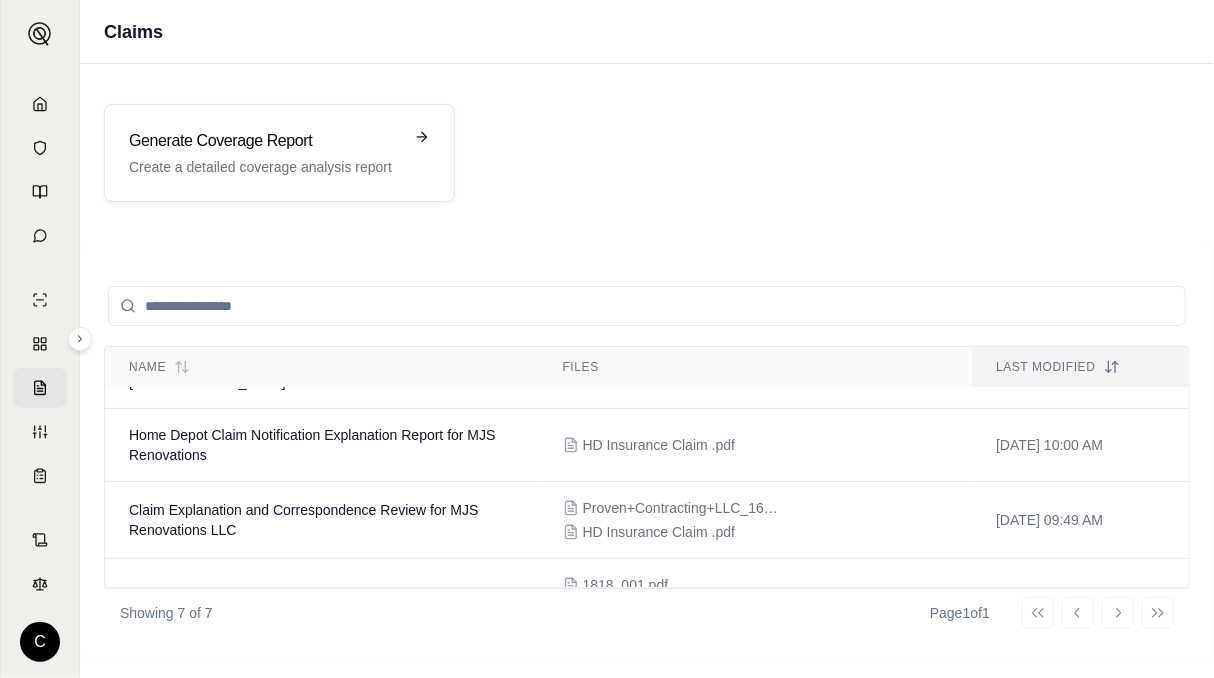 scroll, scrollTop: 0, scrollLeft: 0, axis: both 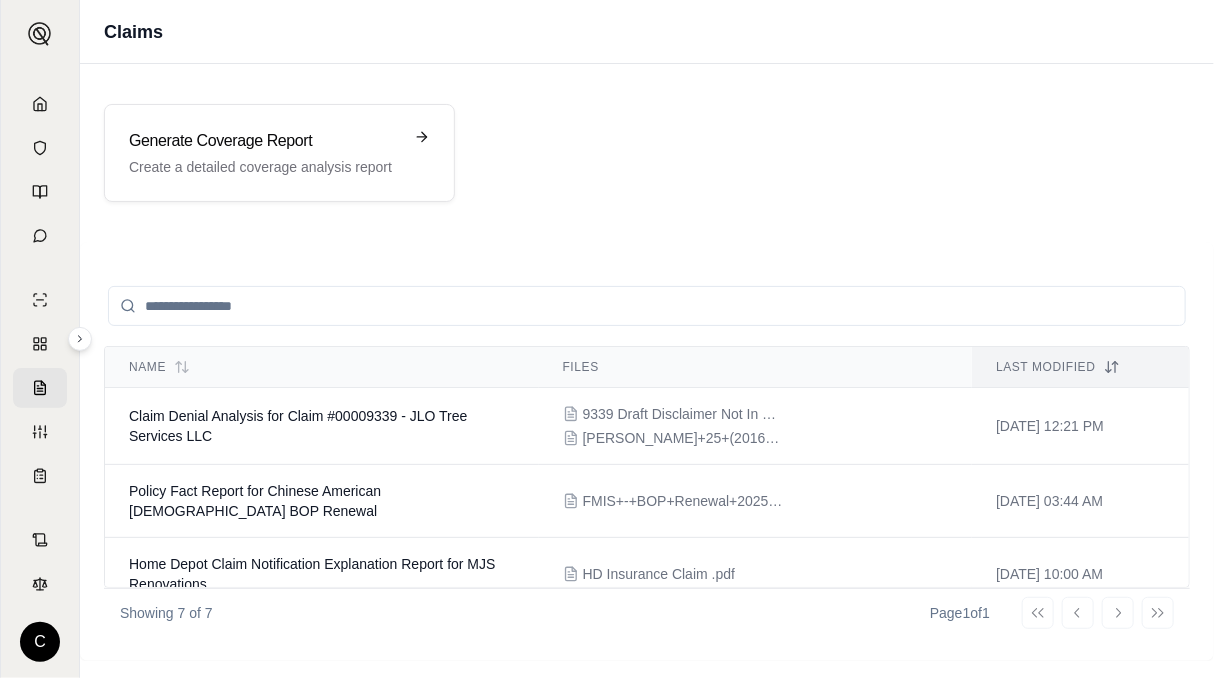 click on "Generate Coverage Report" at bounding box center [265, 141] 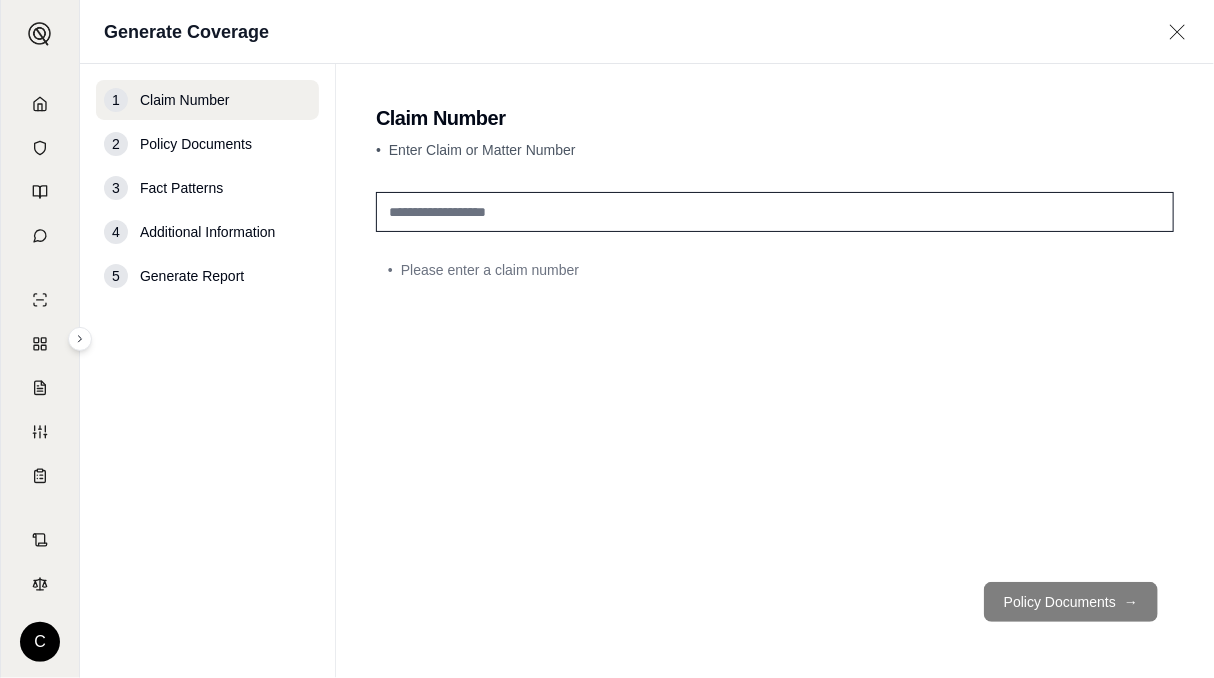 click at bounding box center (775, 212) 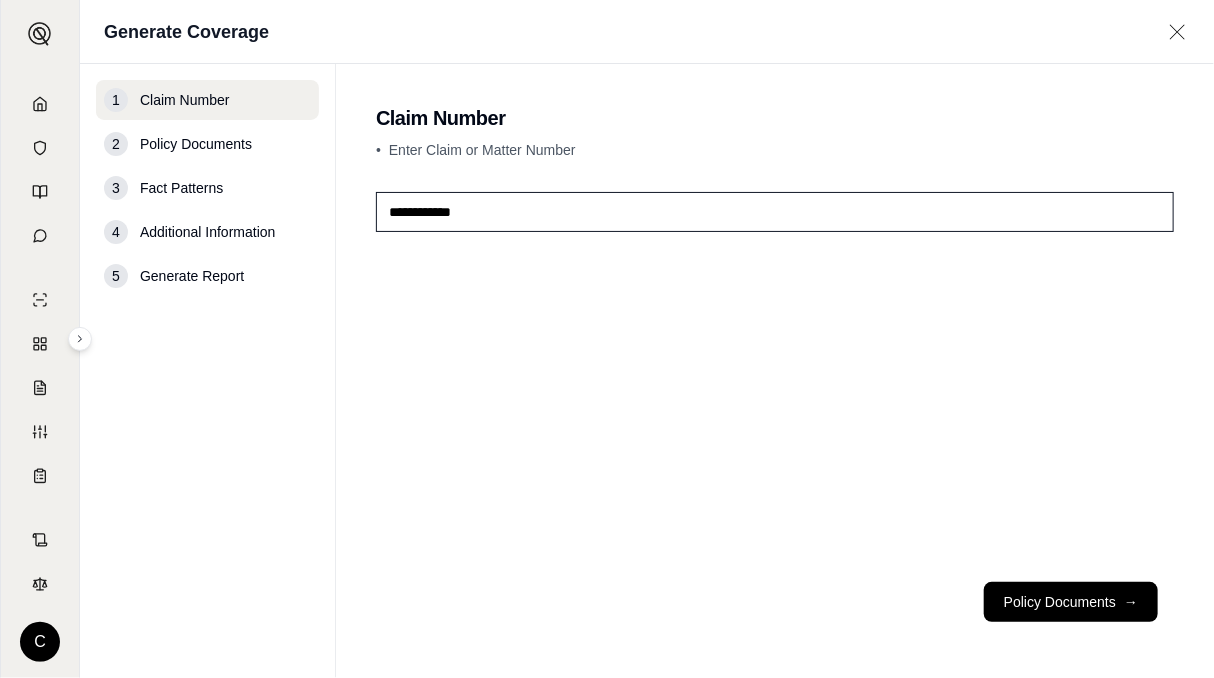 type on "**********" 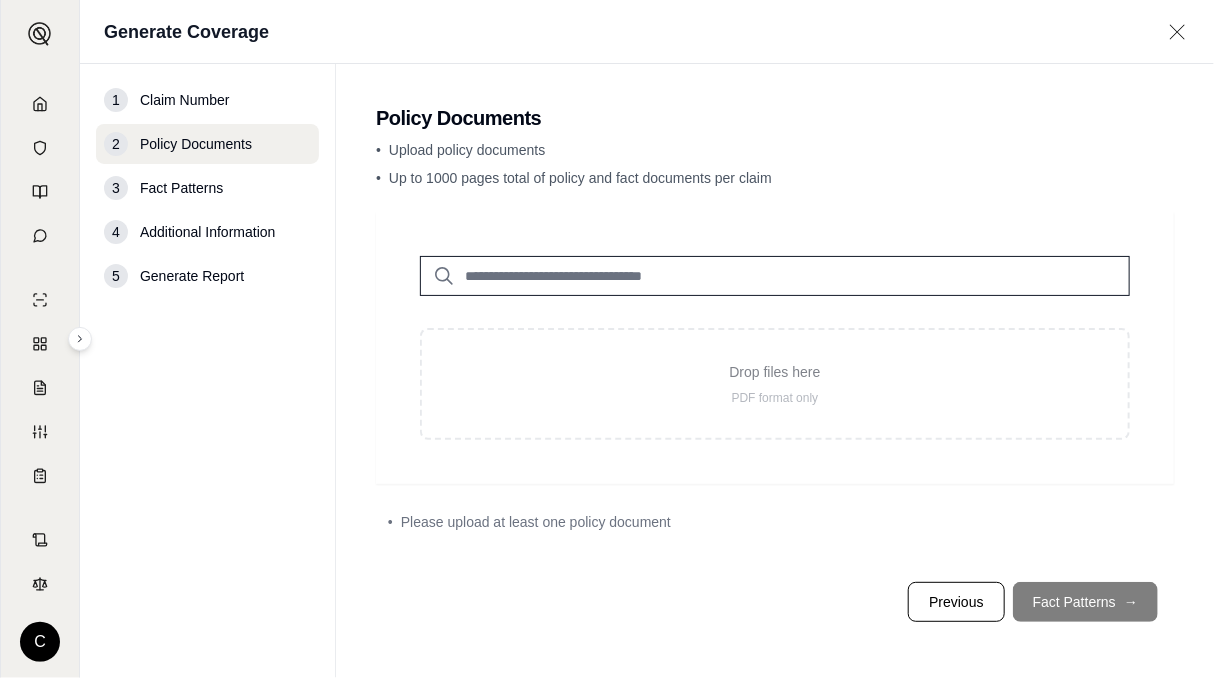 click on "Drop files here PDF format only" at bounding box center [775, 384] 